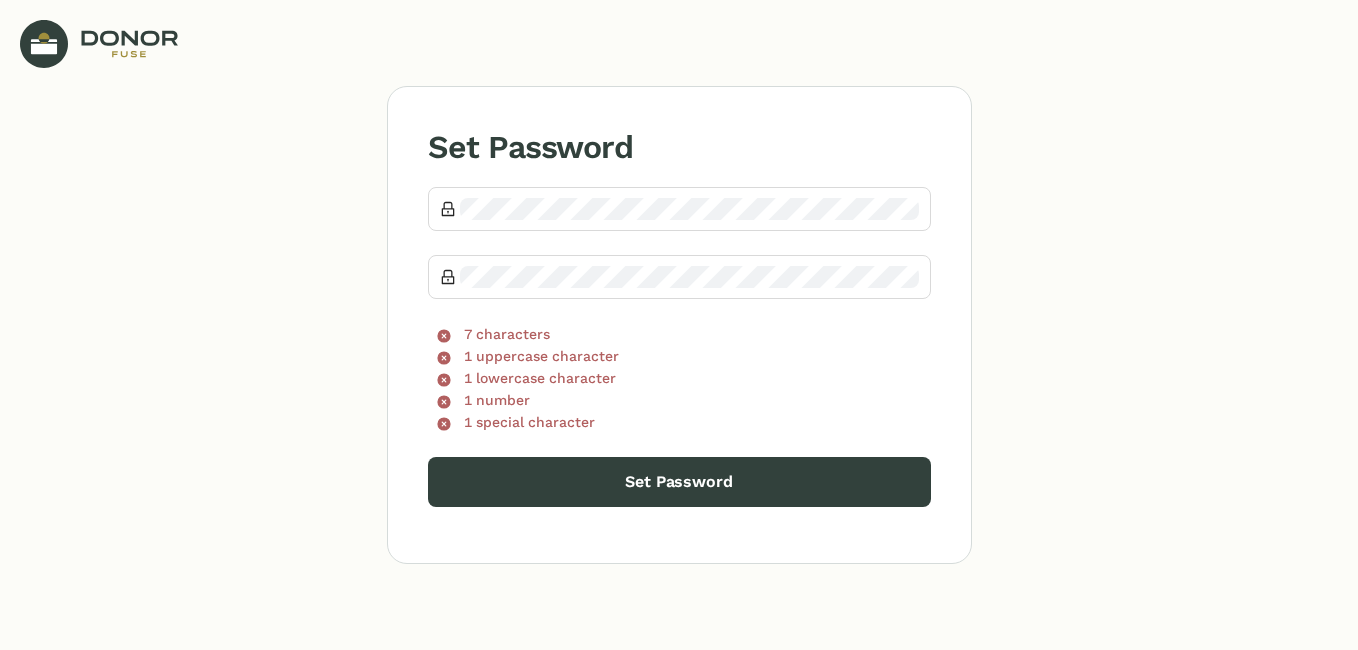 scroll, scrollTop: 0, scrollLeft: 0, axis: both 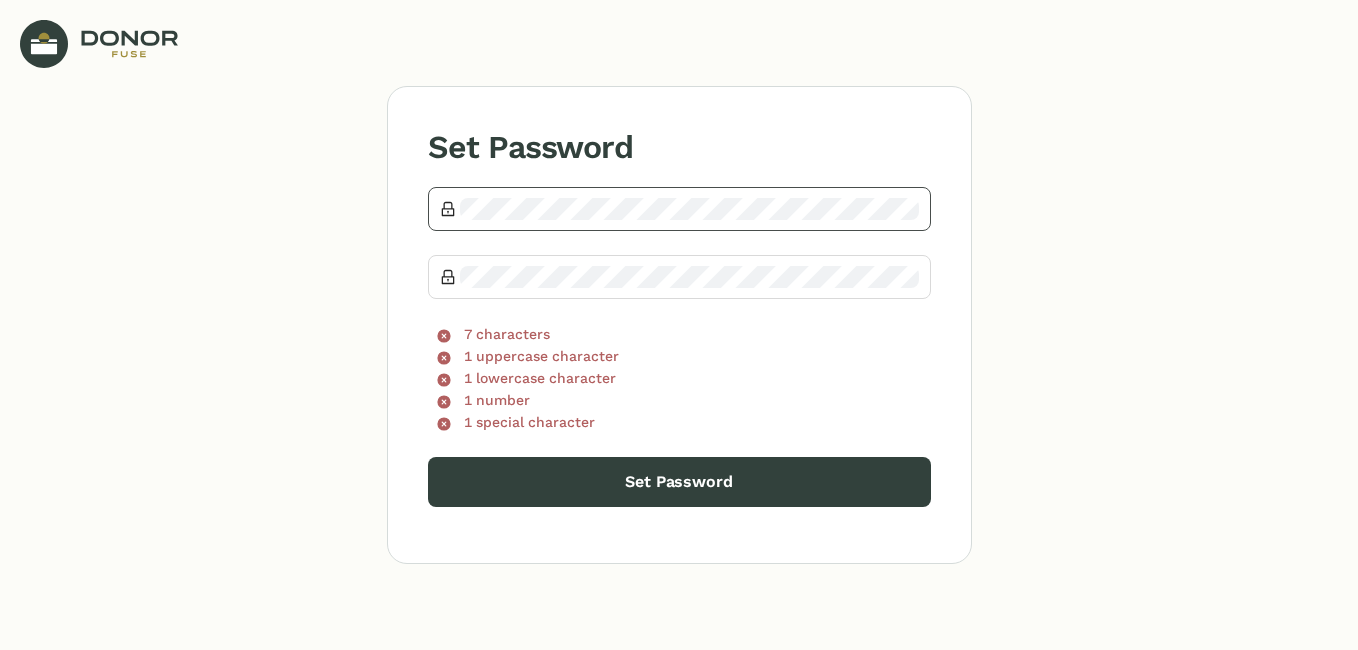 click at bounding box center (679, 209) 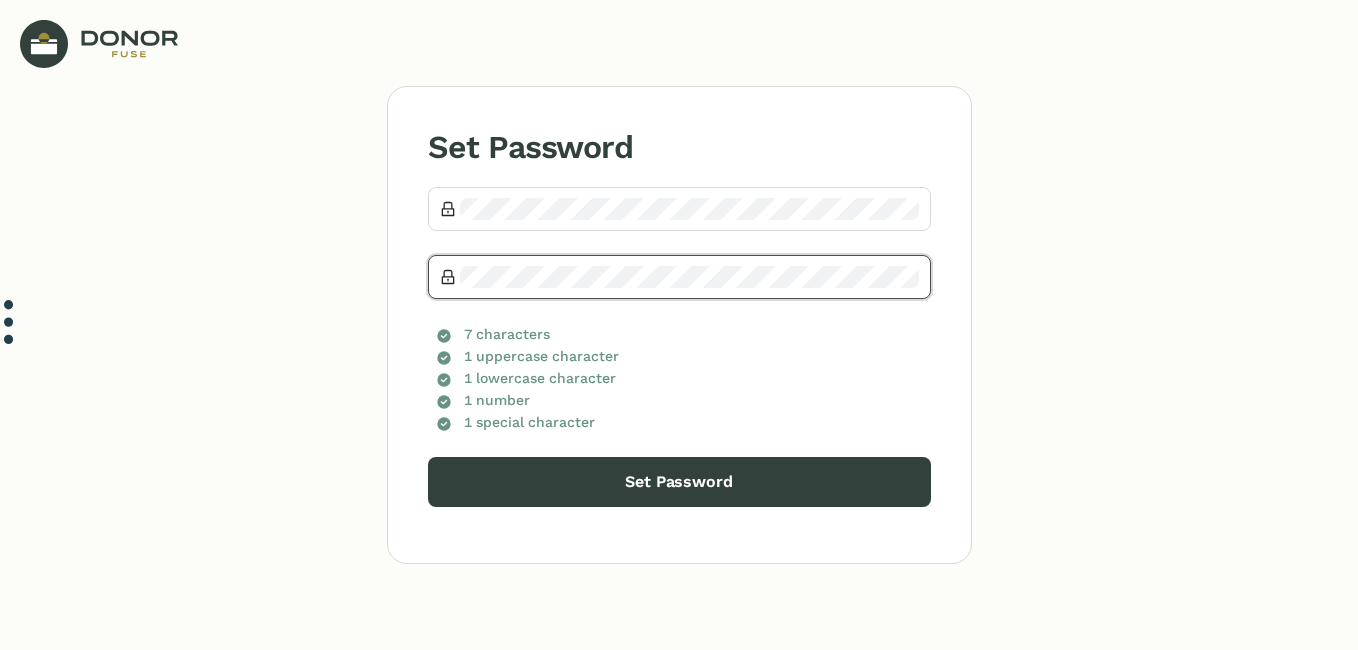 click on "Set Password" at bounding box center [679, 482] 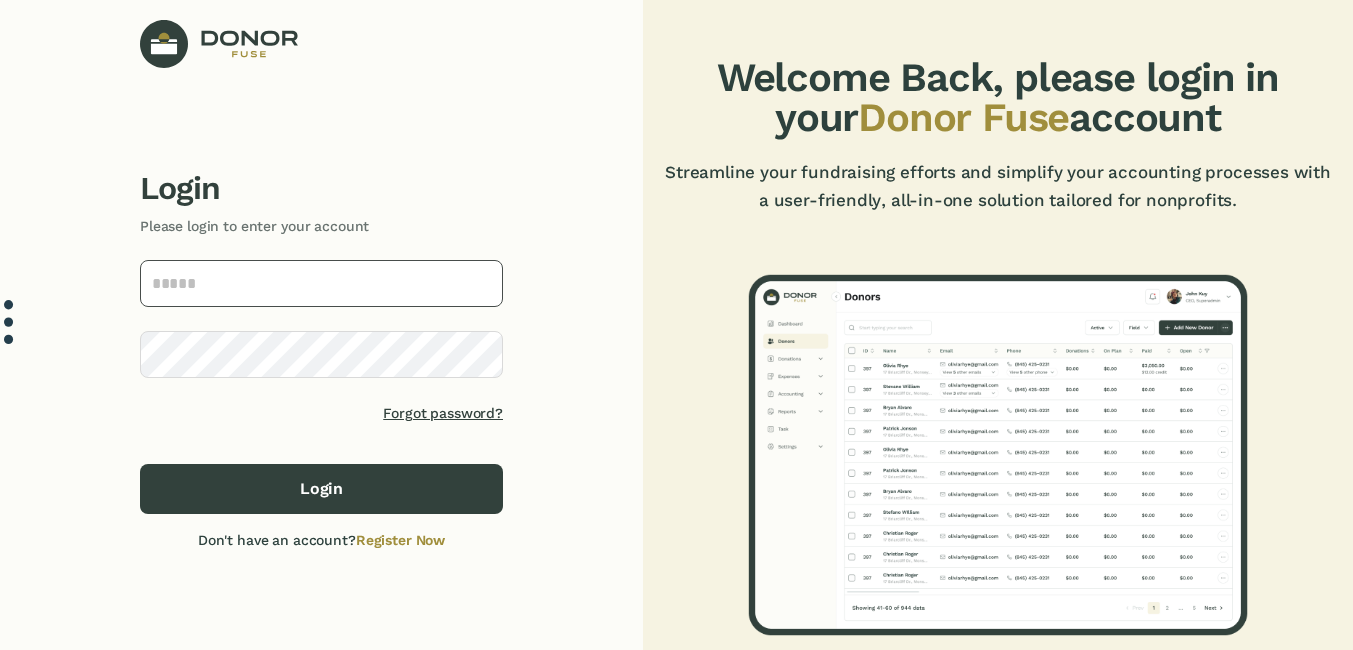 click at bounding box center [321, 283] 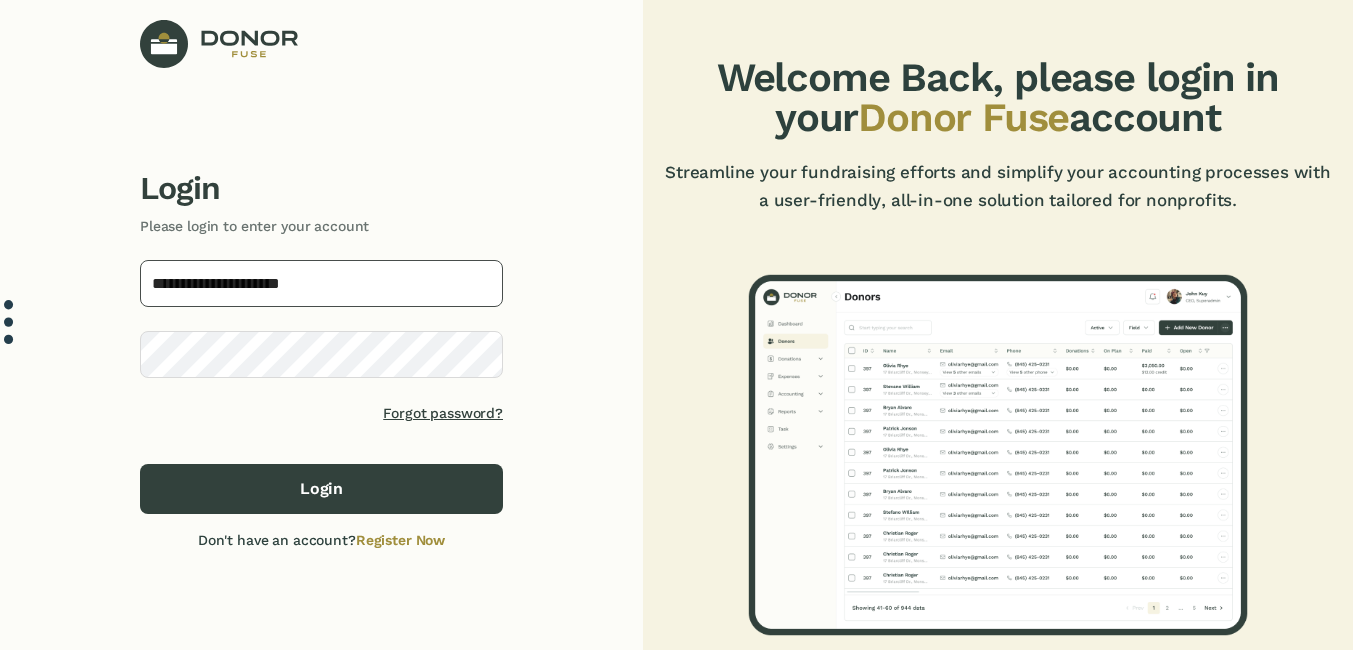 type on "**********" 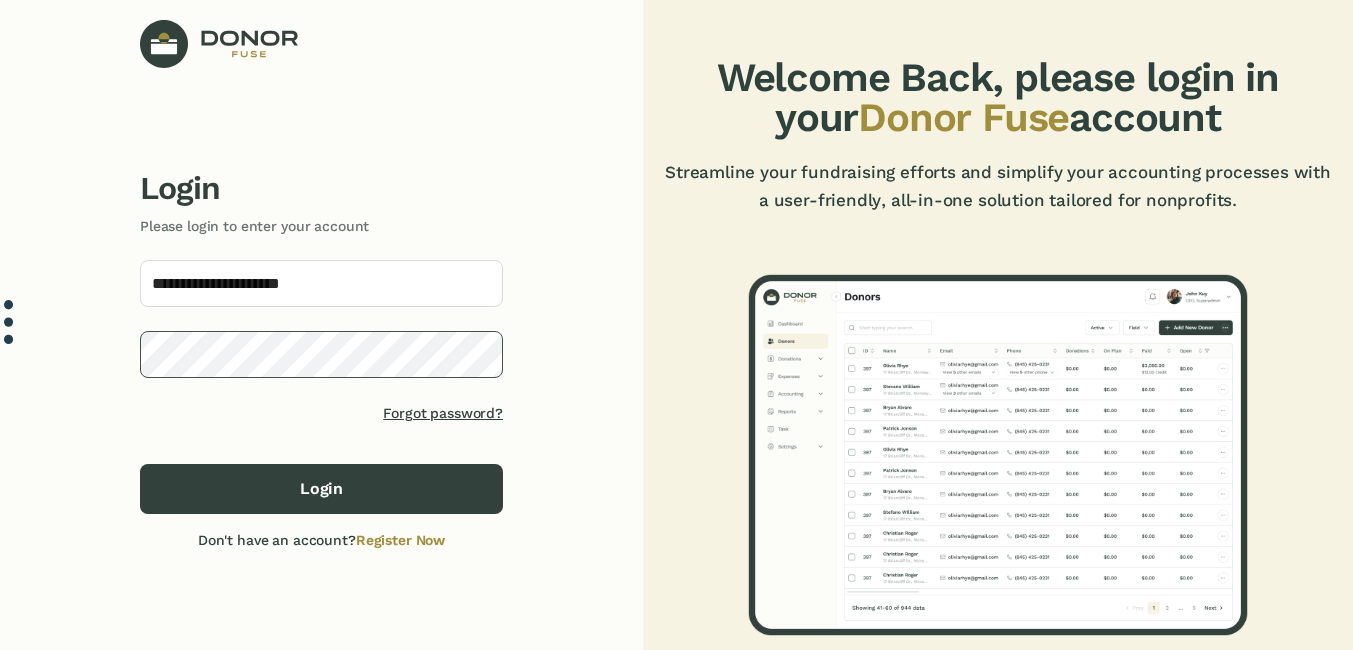 click on "Login" at bounding box center (321, 489) 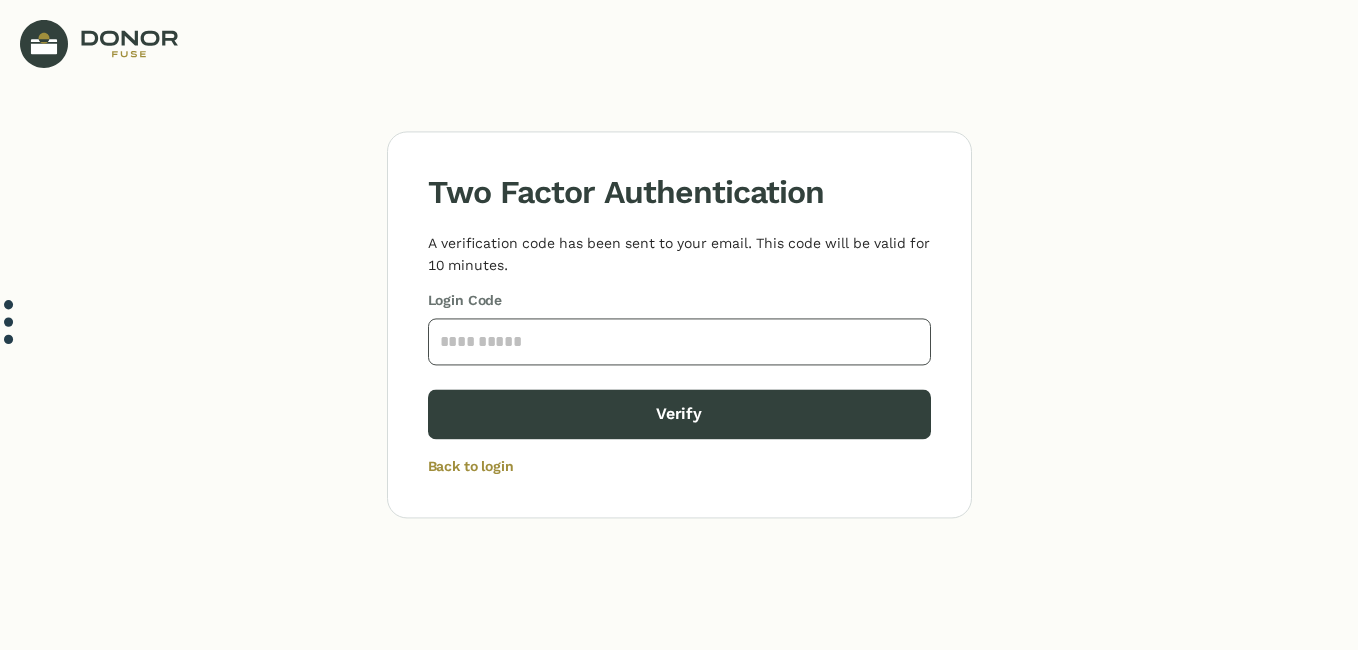 click at bounding box center (679, 341) 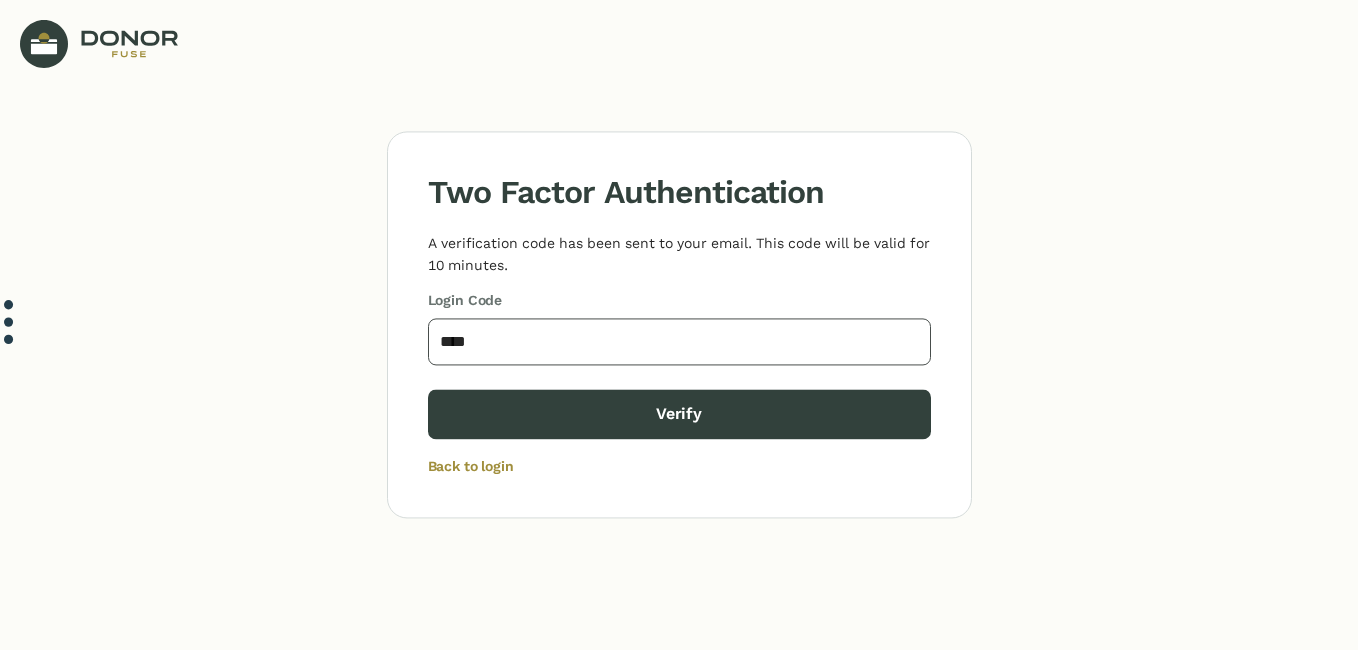 type on "****" 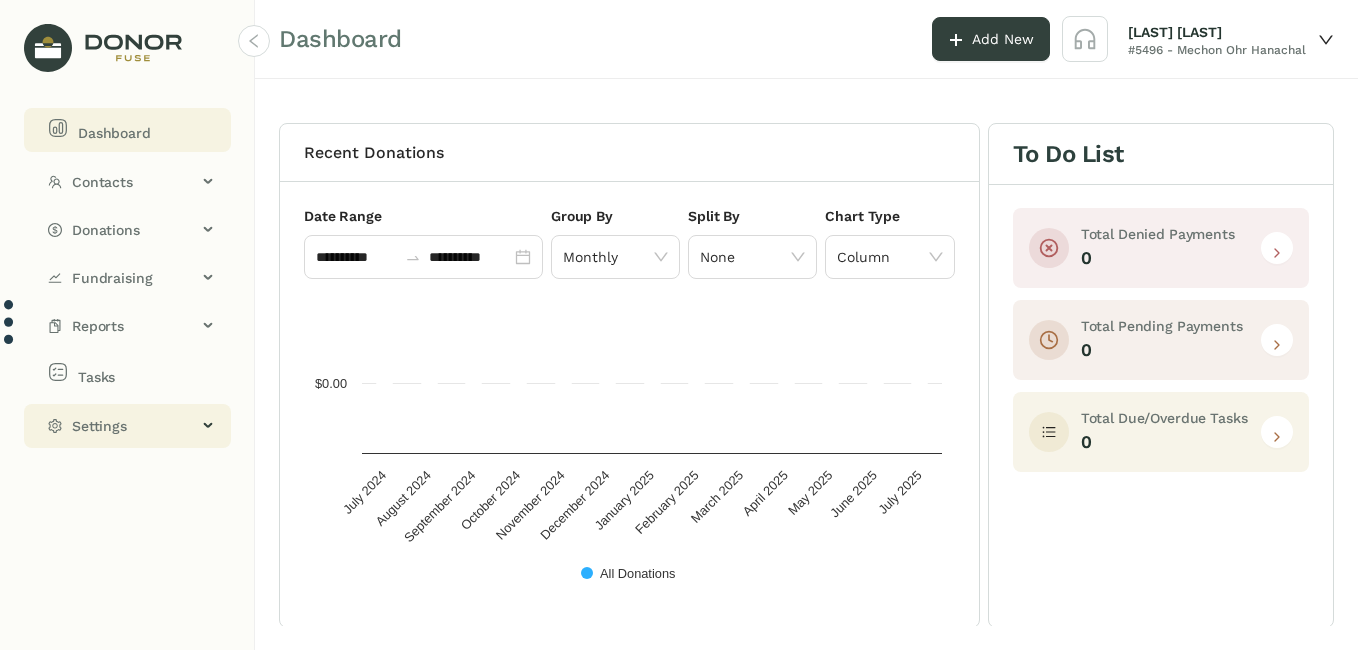 click on "Settings" at bounding box center (127, 426) 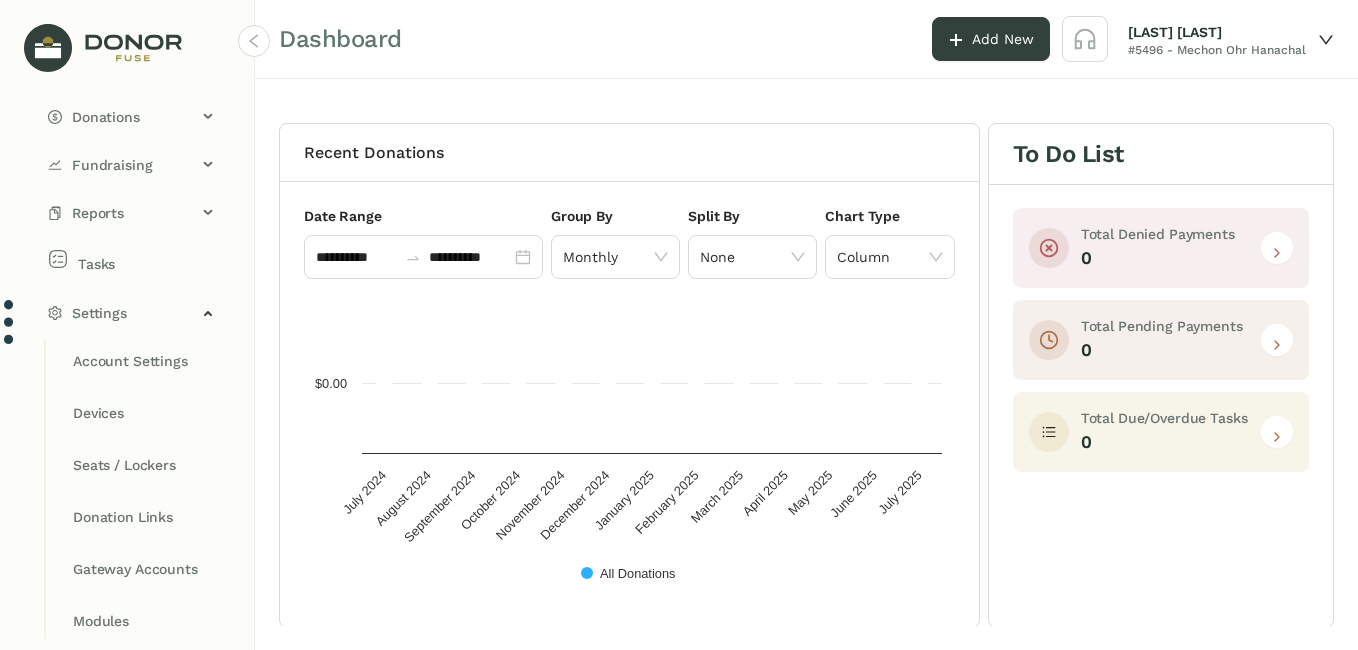 scroll, scrollTop: 0, scrollLeft: 0, axis: both 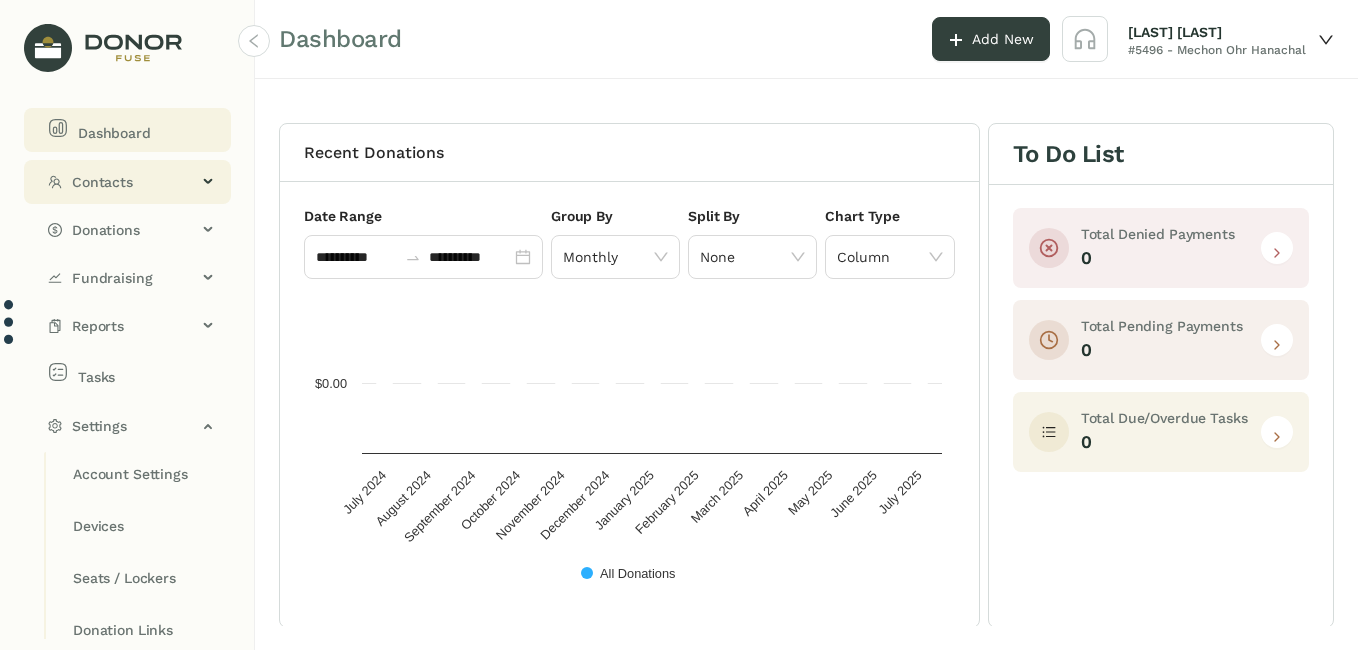 click on "Contacts" at bounding box center [134, 182] 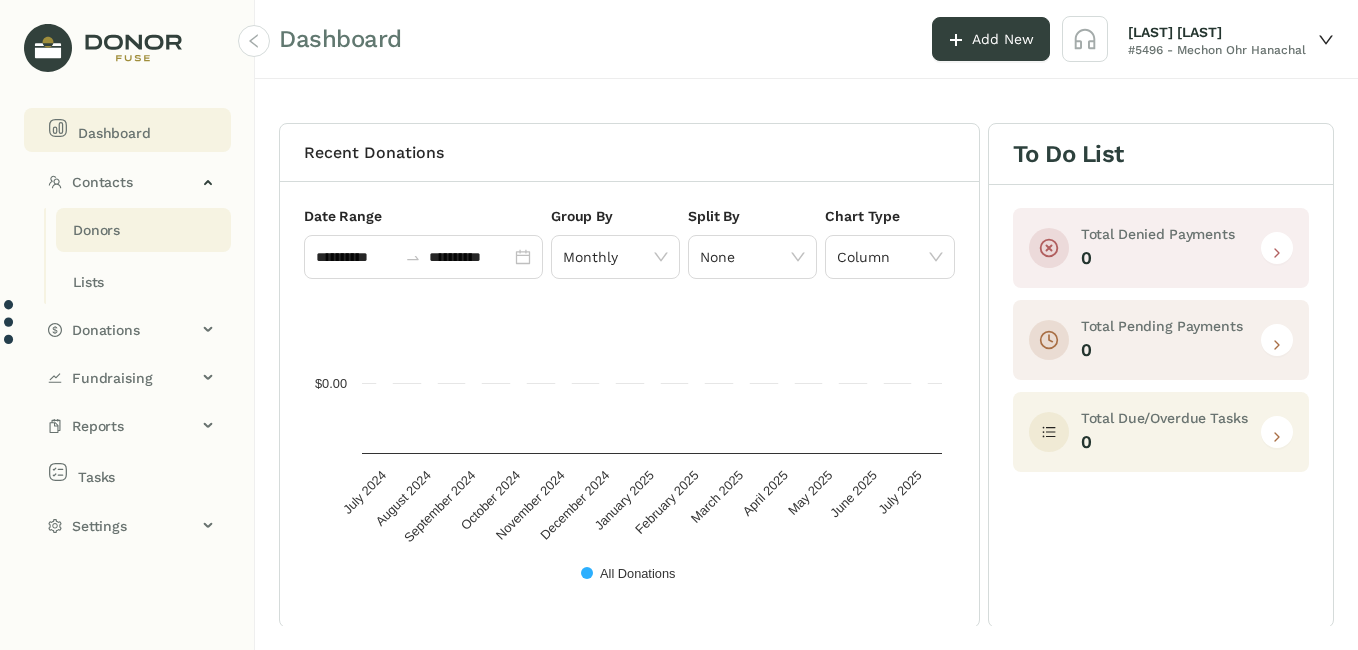 click on "Donors" at bounding box center (96, 230) 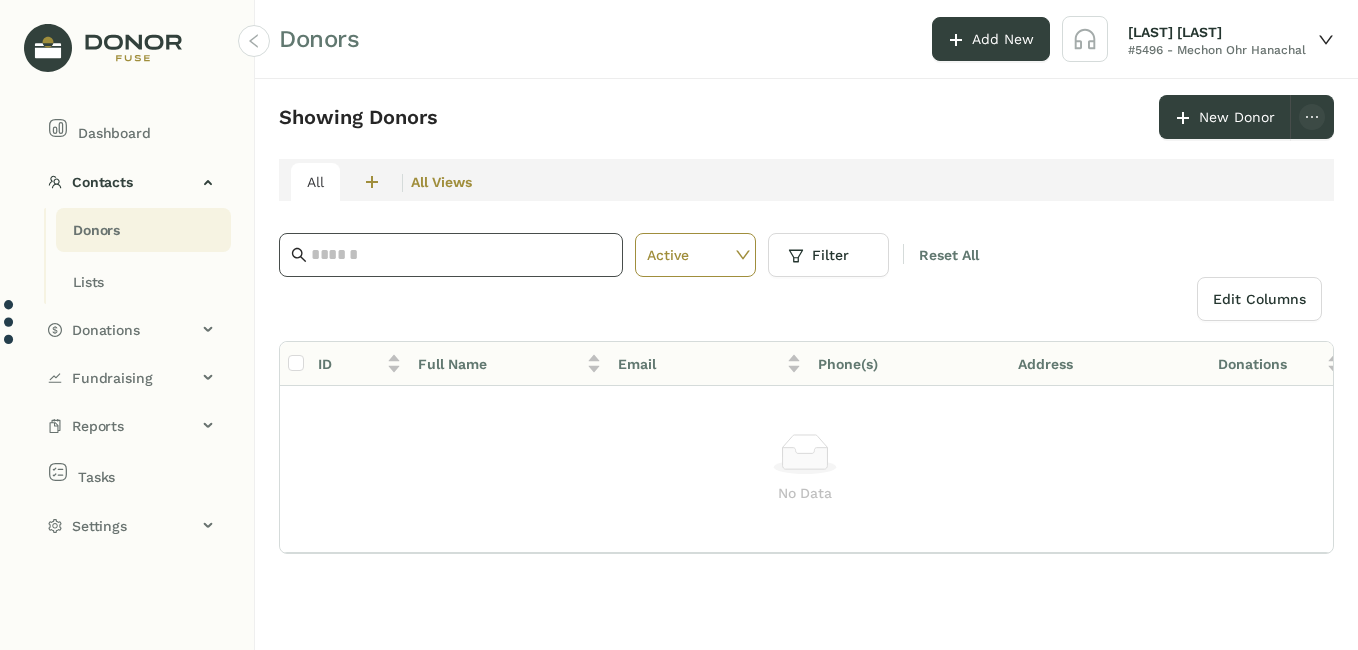 click at bounding box center (451, 255) 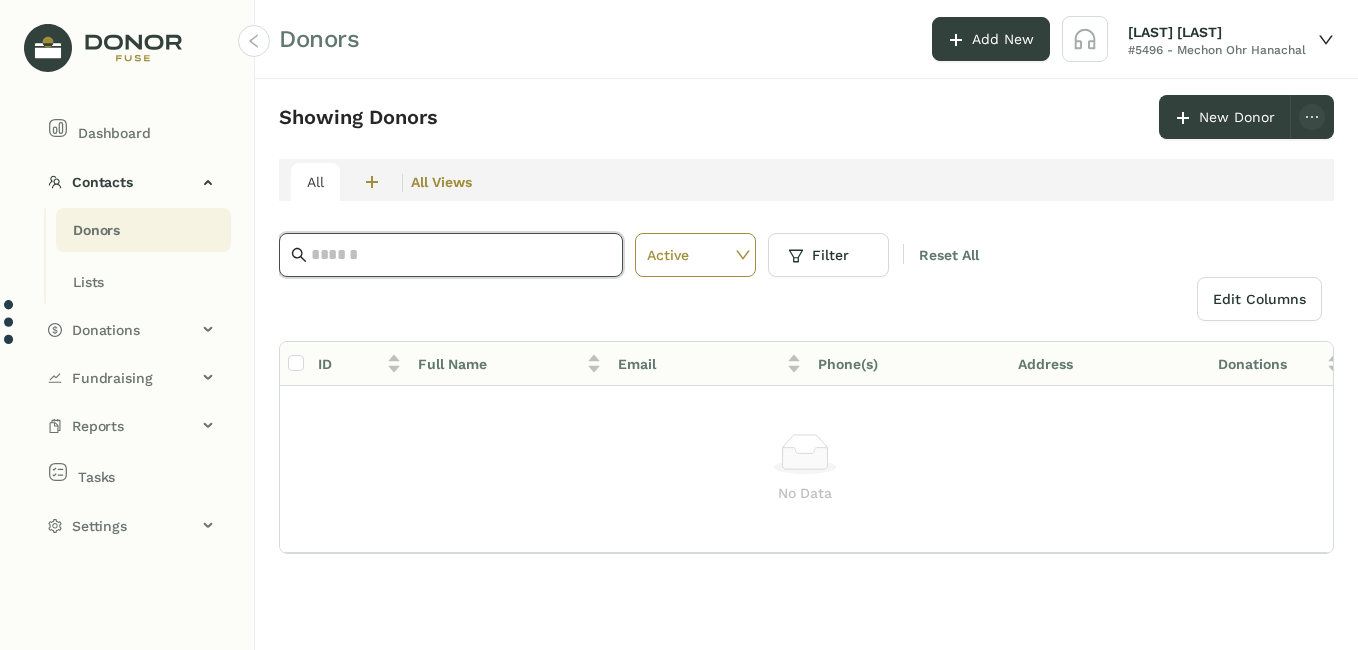click at bounding box center [461, 255] 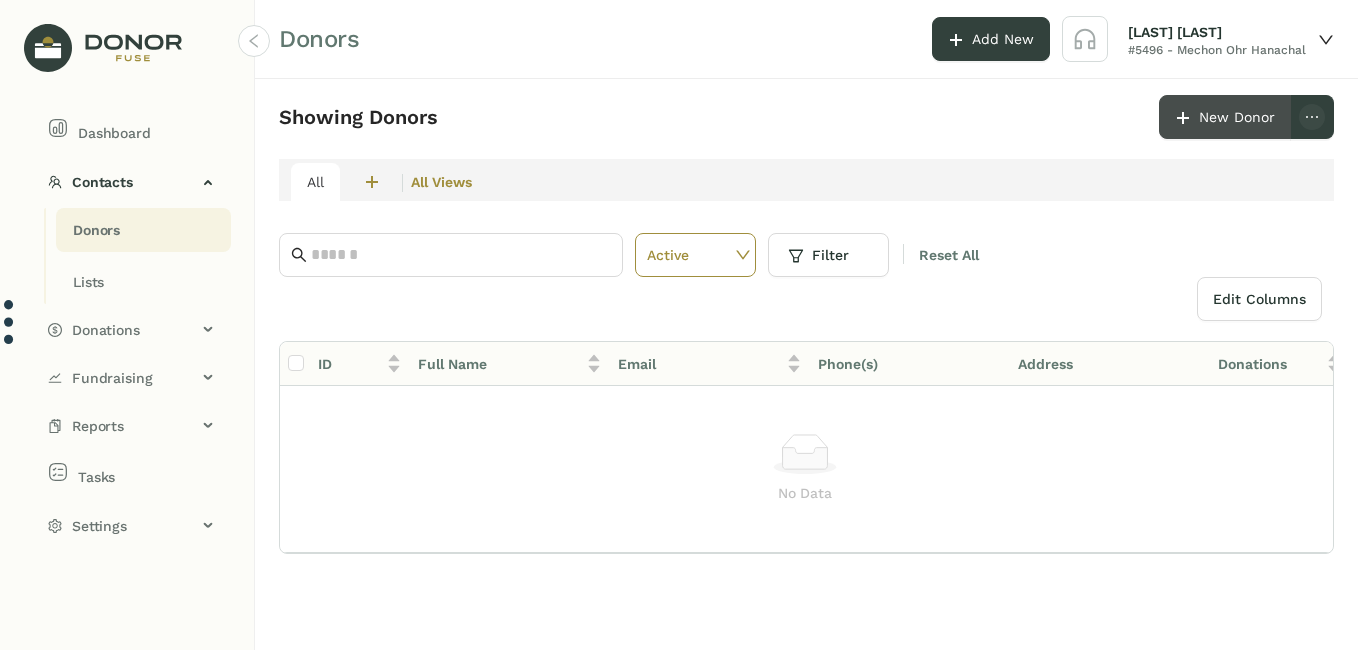 click on "New Donor" at bounding box center [1225, 117] 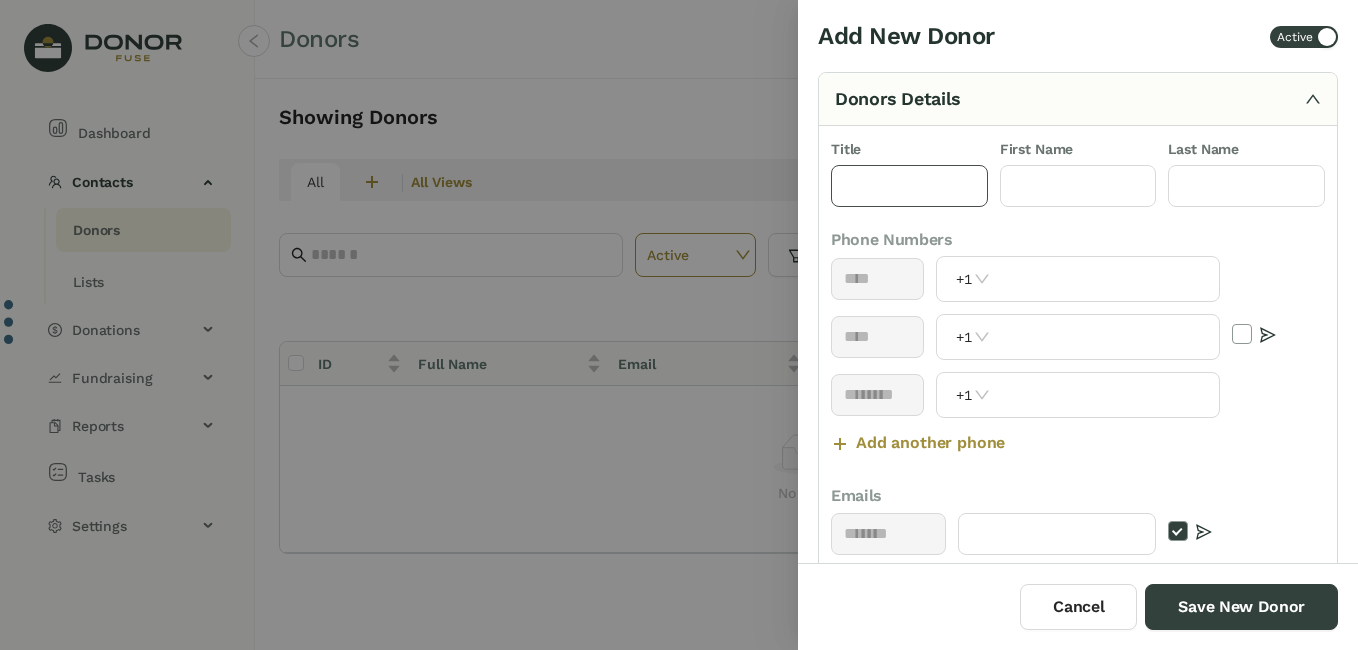 click at bounding box center [909, 186] 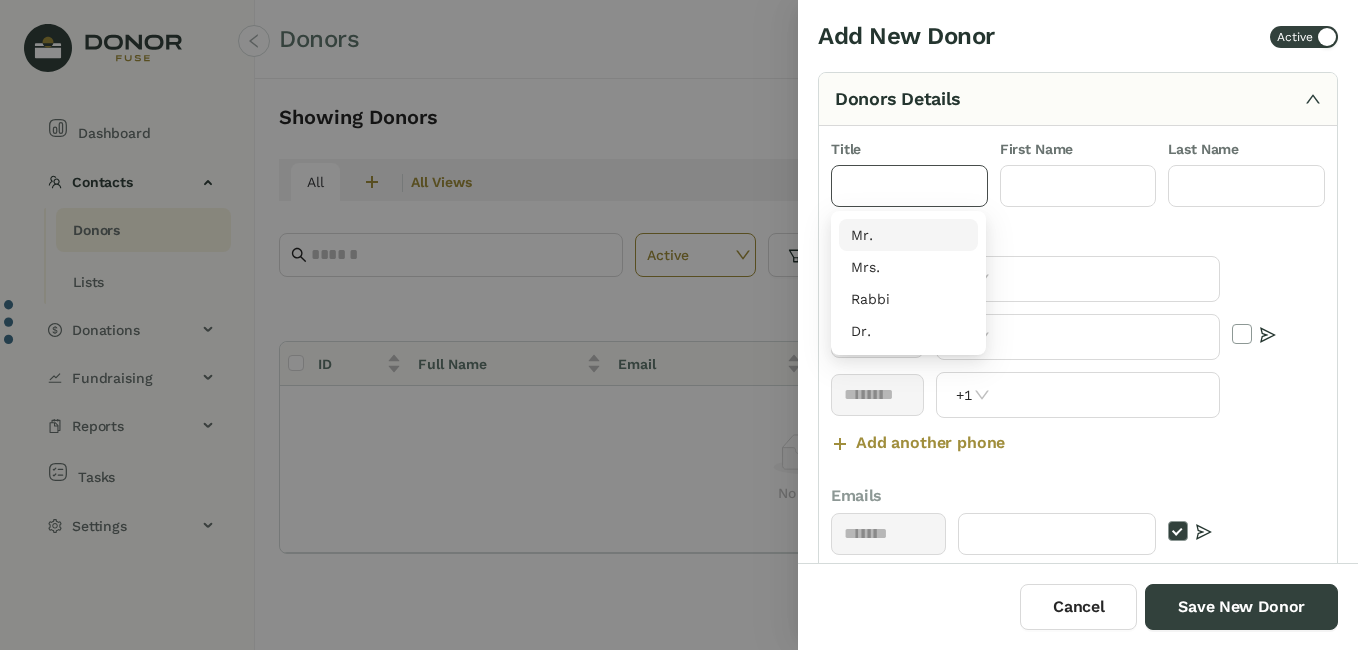 click on "Mr." at bounding box center [908, 235] 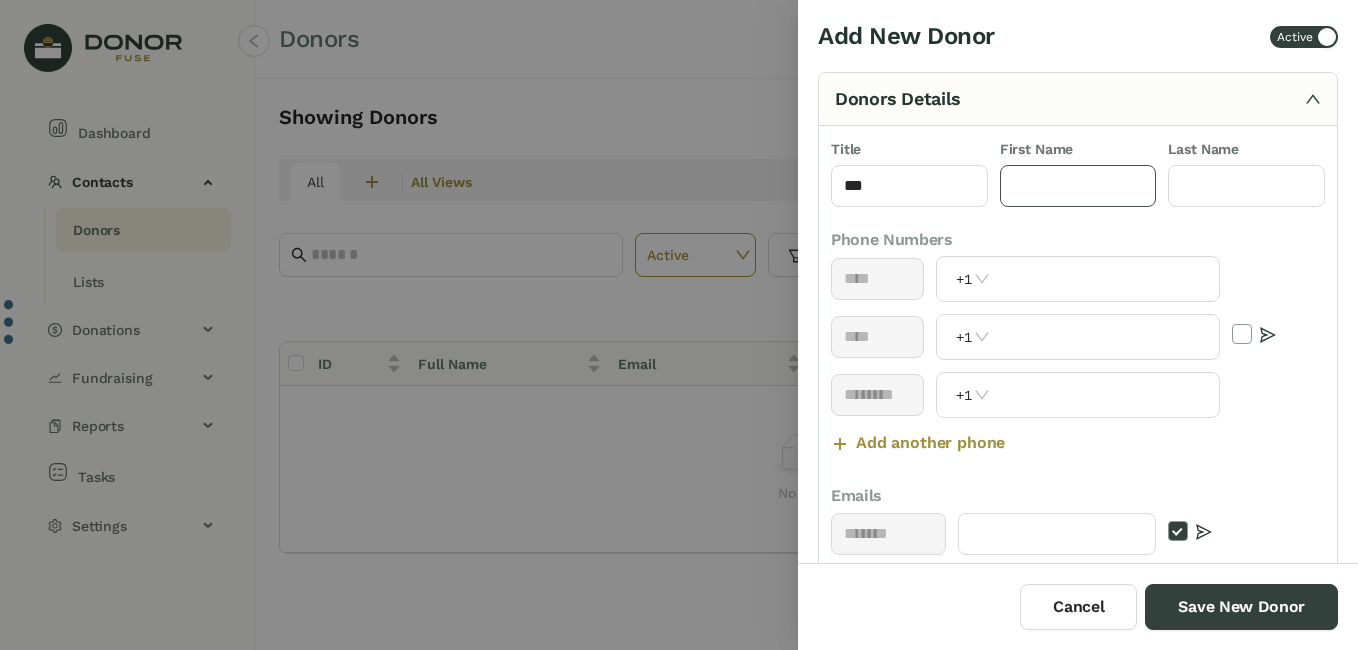 click at bounding box center (1078, 186) 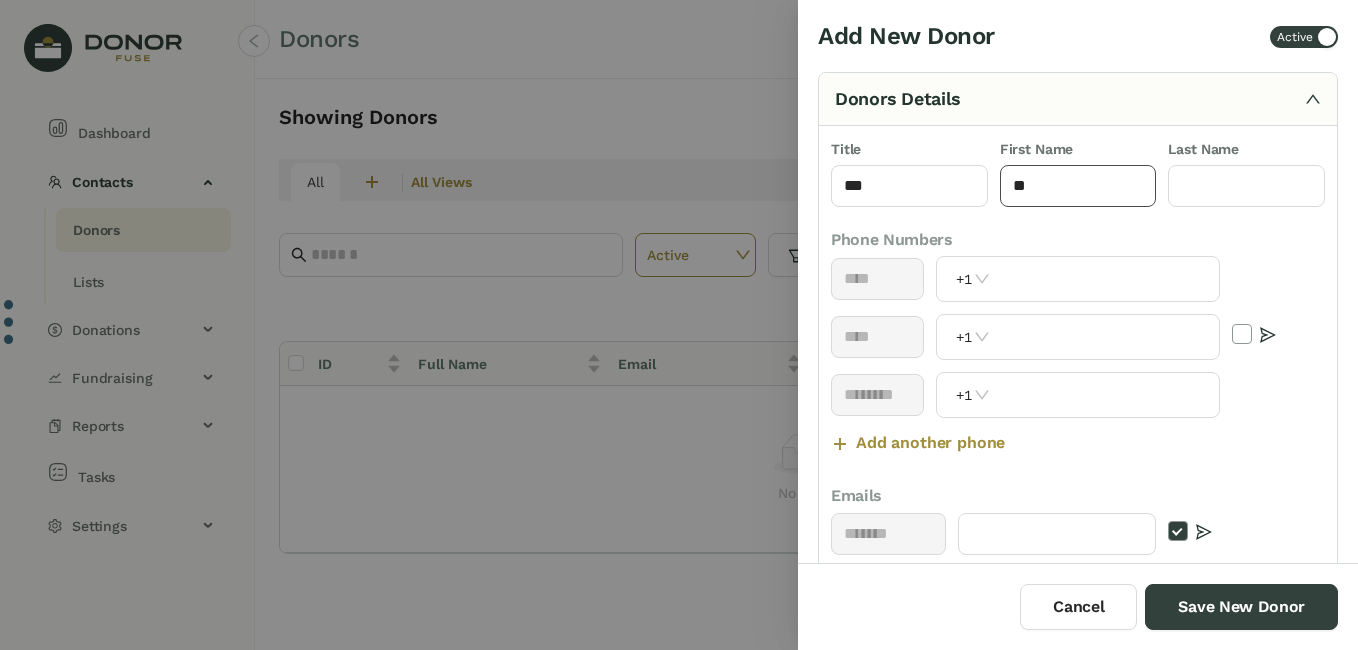 type on "*" 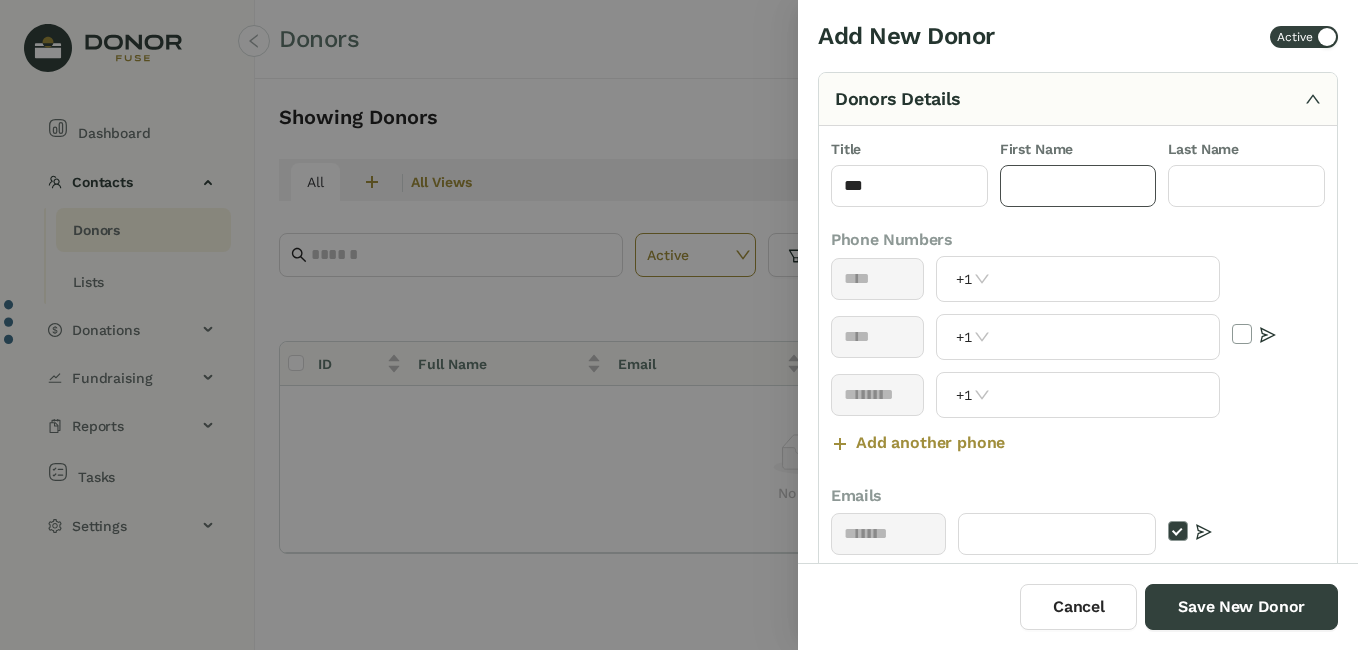 paste on "**********" 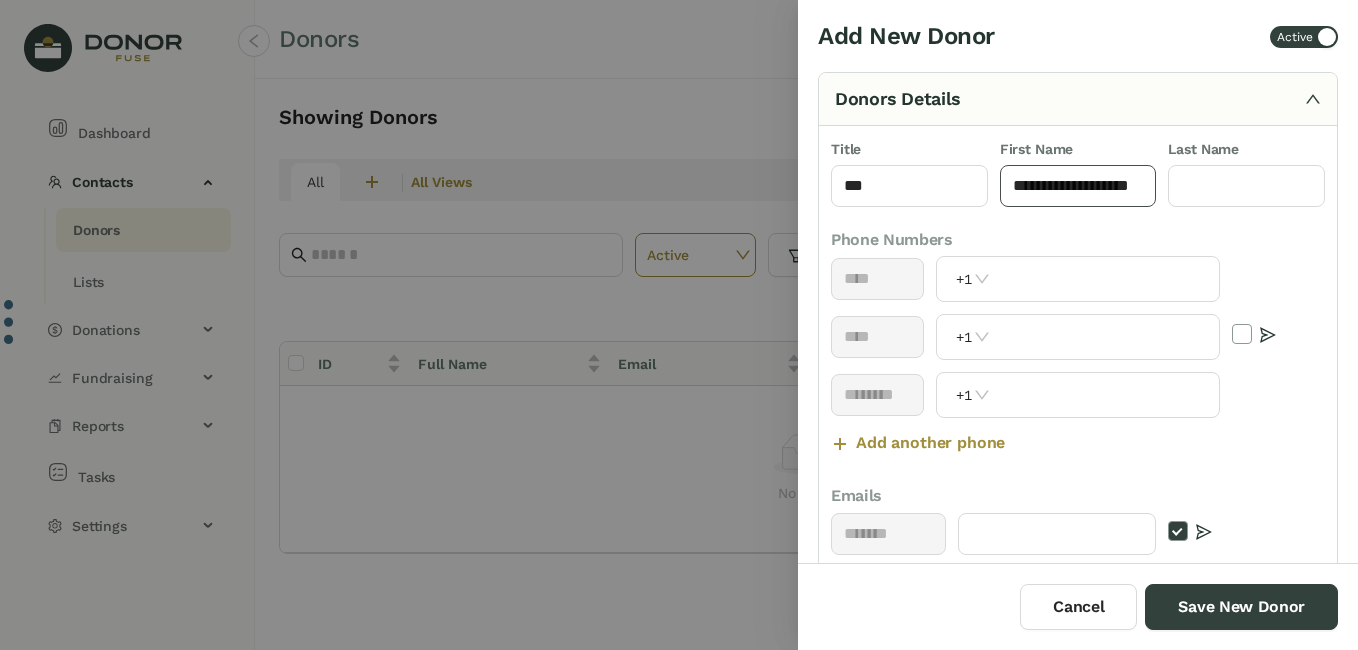 scroll, scrollTop: 0, scrollLeft: 31, axis: horizontal 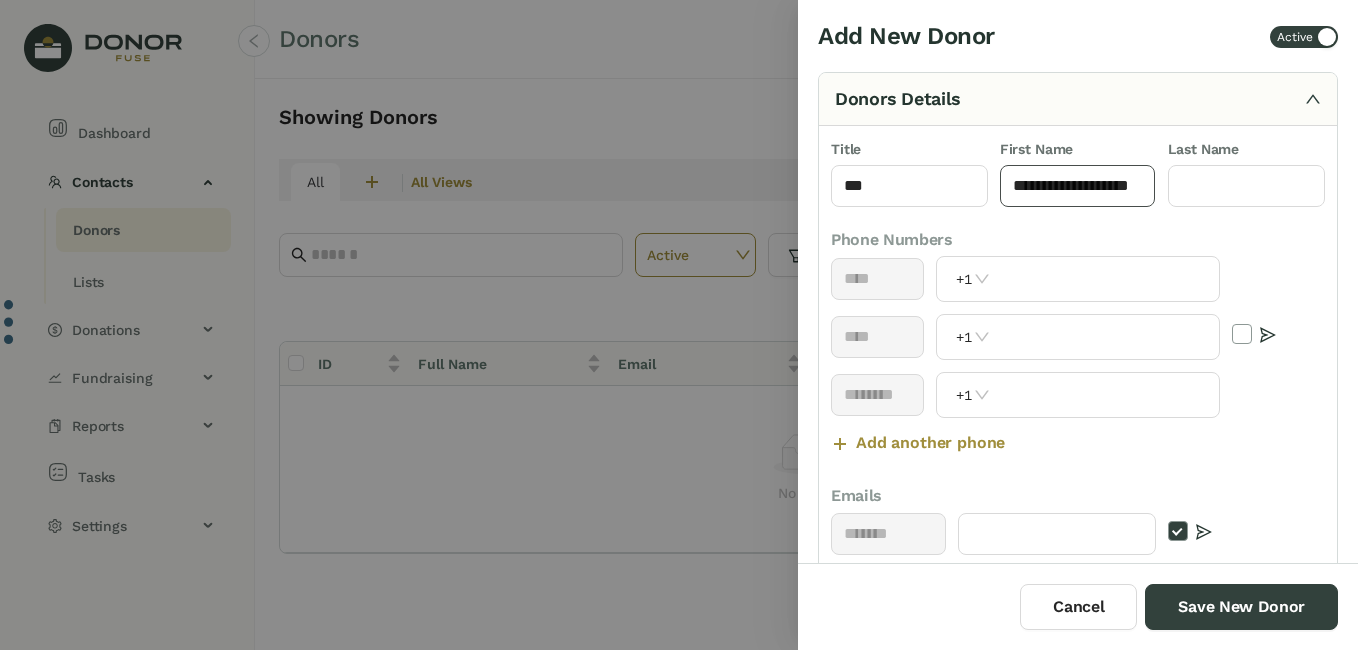 drag, startPoint x: 1056, startPoint y: 185, endPoint x: 1143, endPoint y: 182, distance: 87.05171 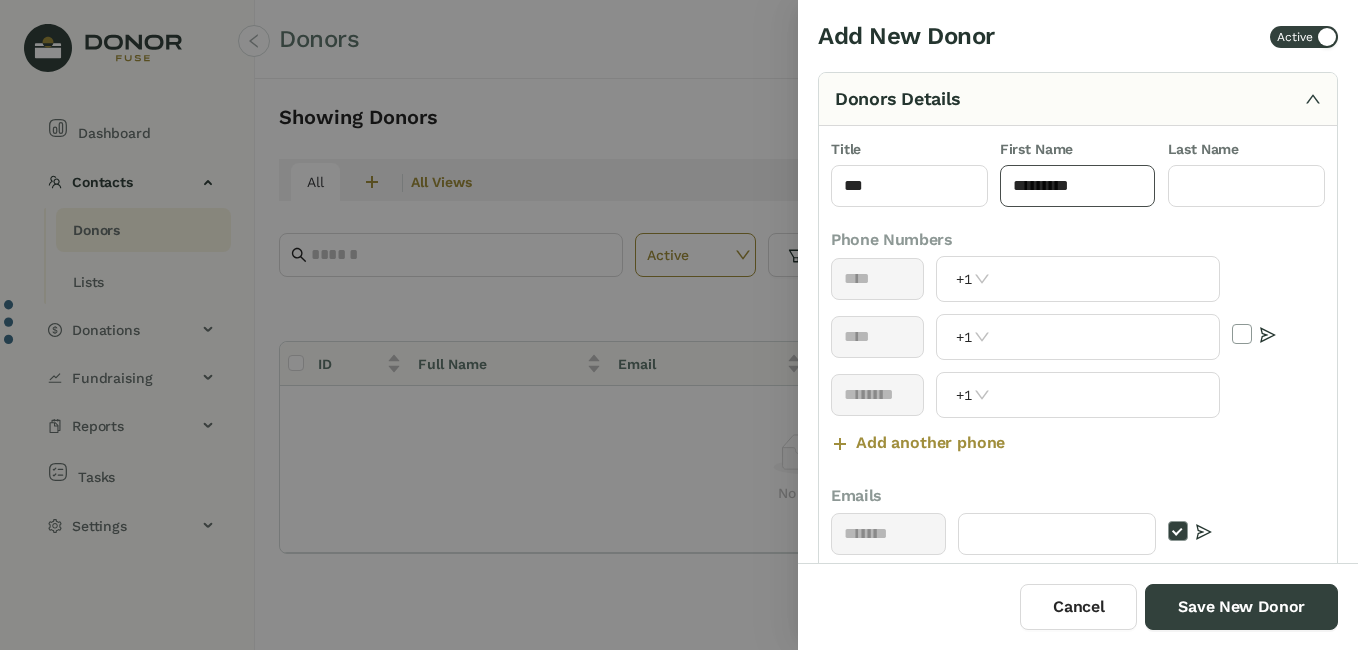 scroll, scrollTop: 0, scrollLeft: 0, axis: both 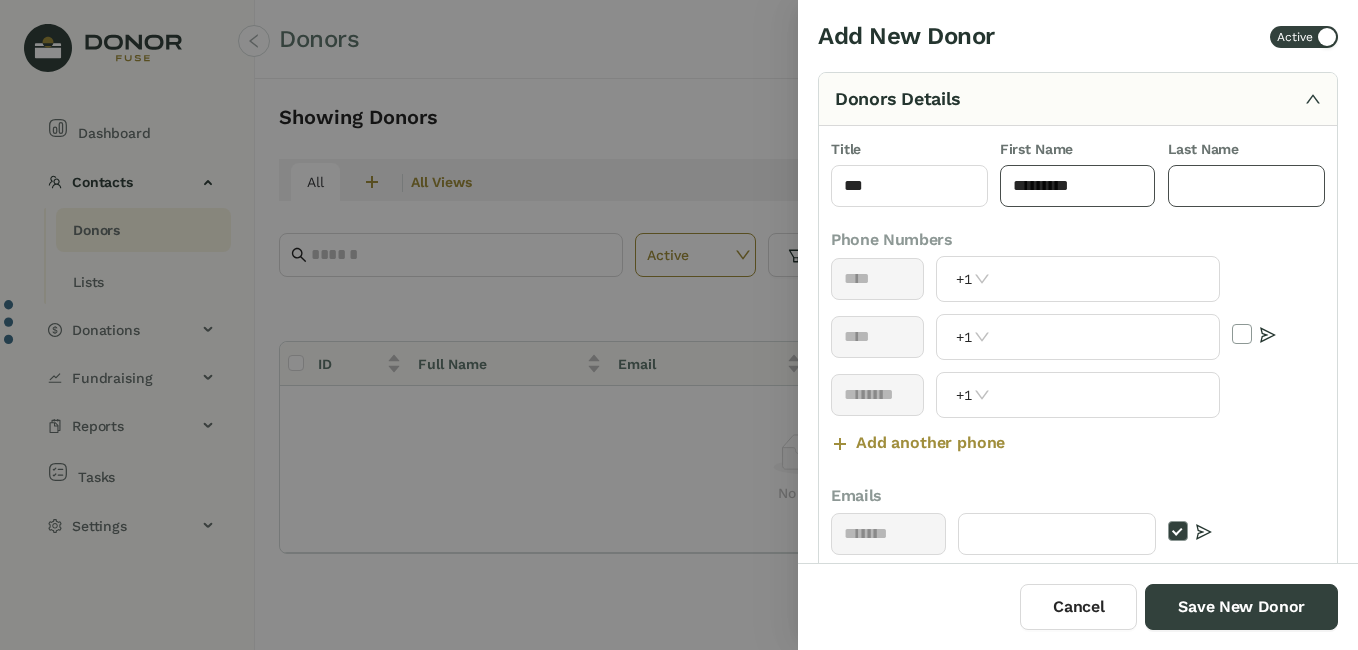 type on "*******" 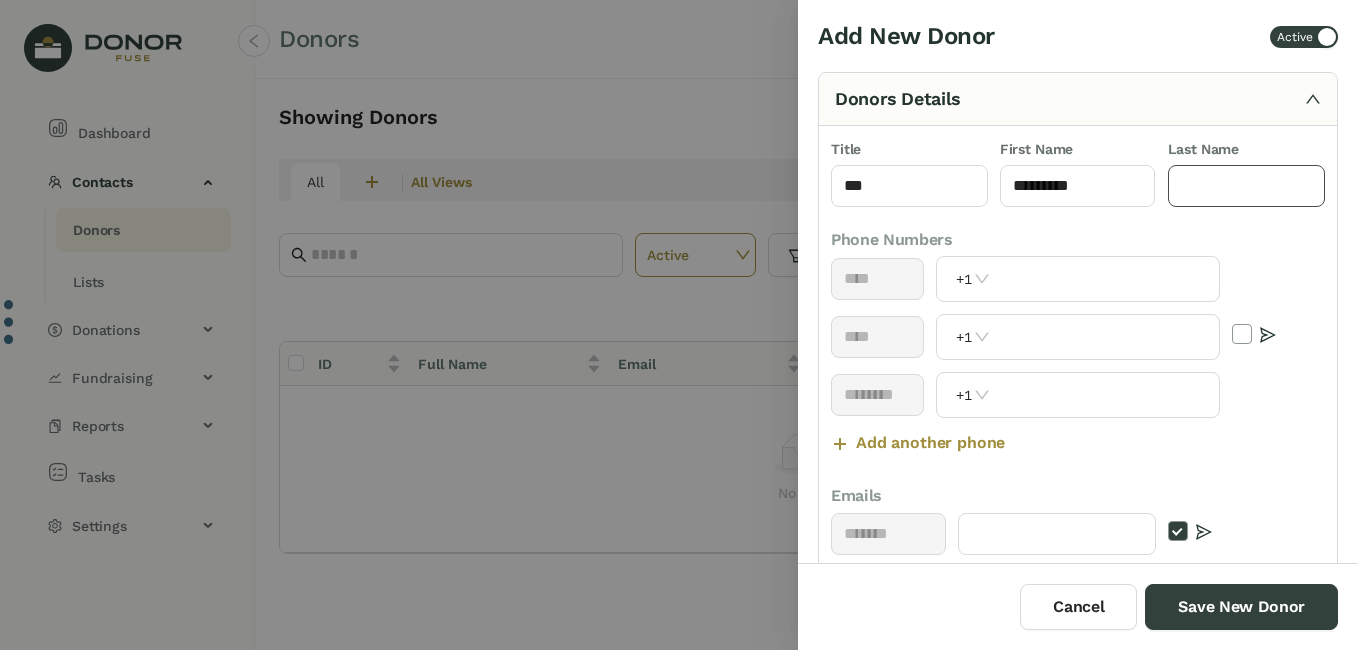 click at bounding box center [1246, 186] 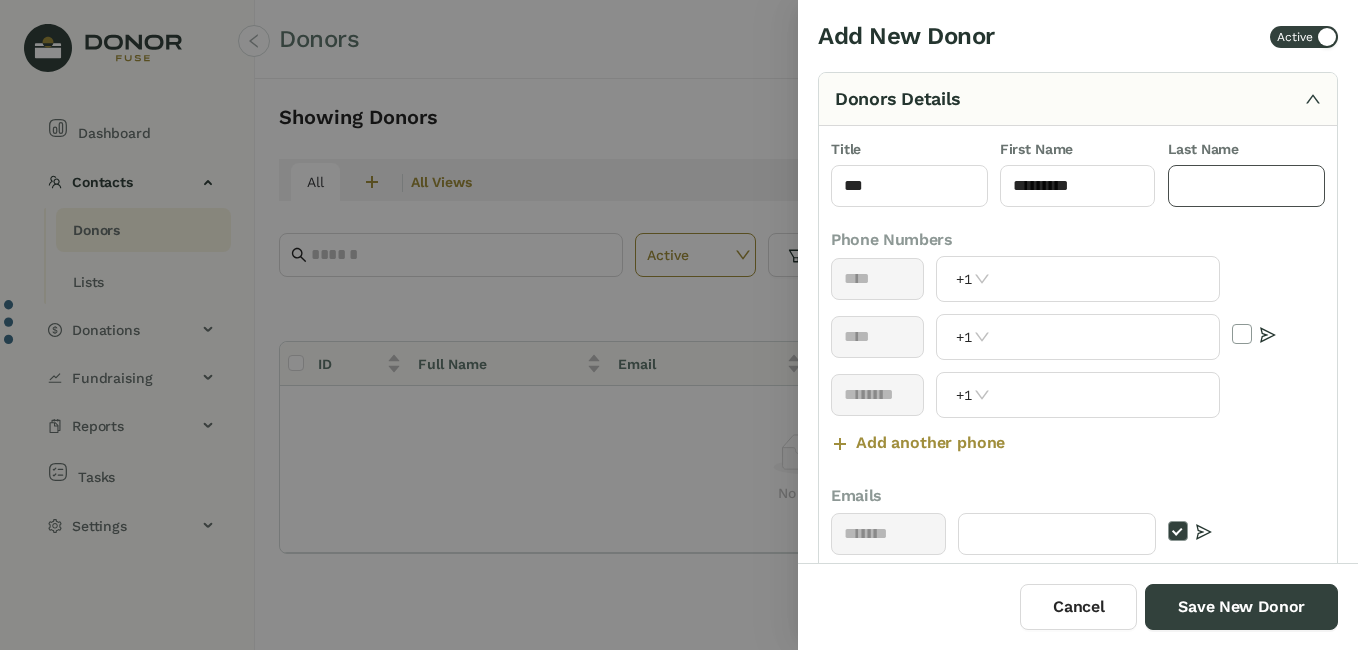 paste on "**********" 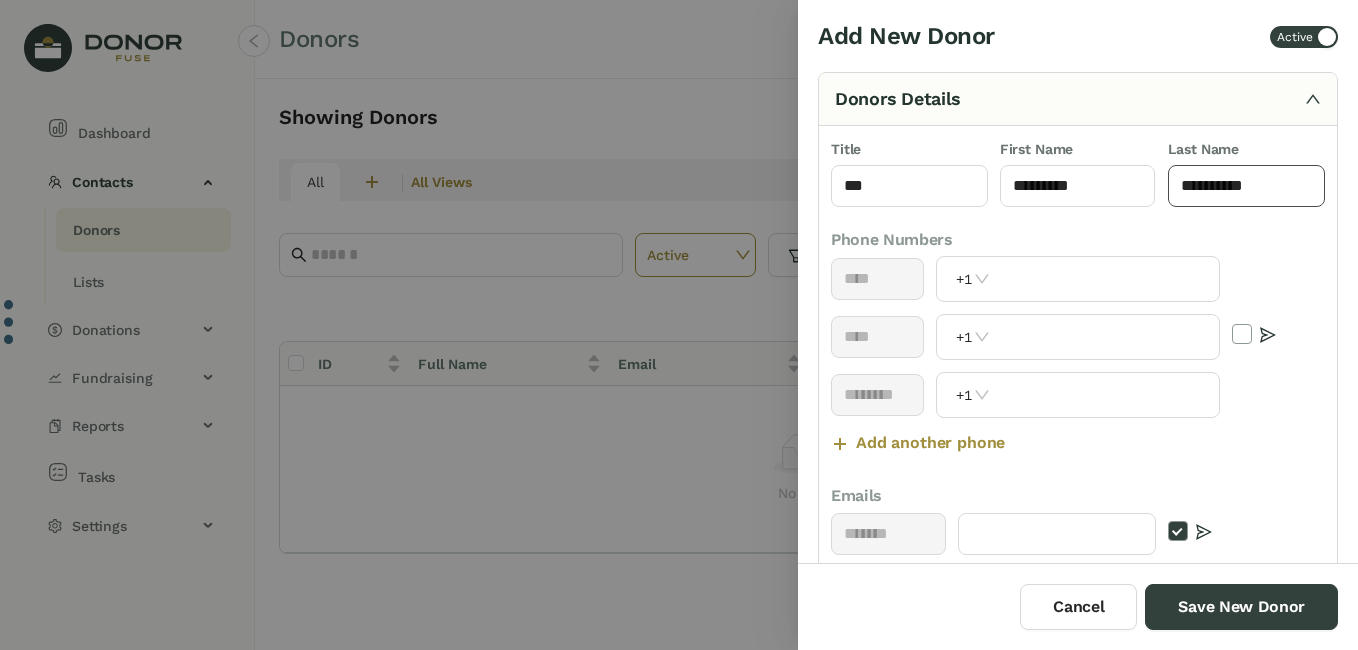 type on "**********" 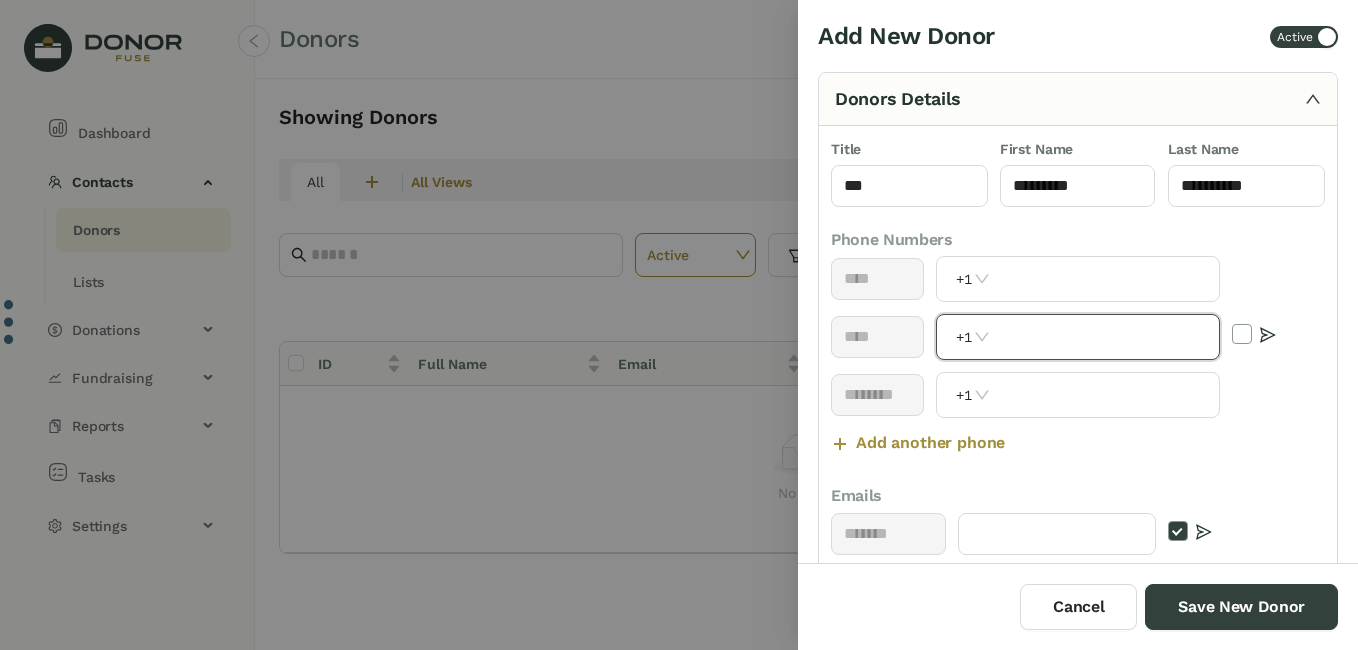 click at bounding box center (1106, 337) 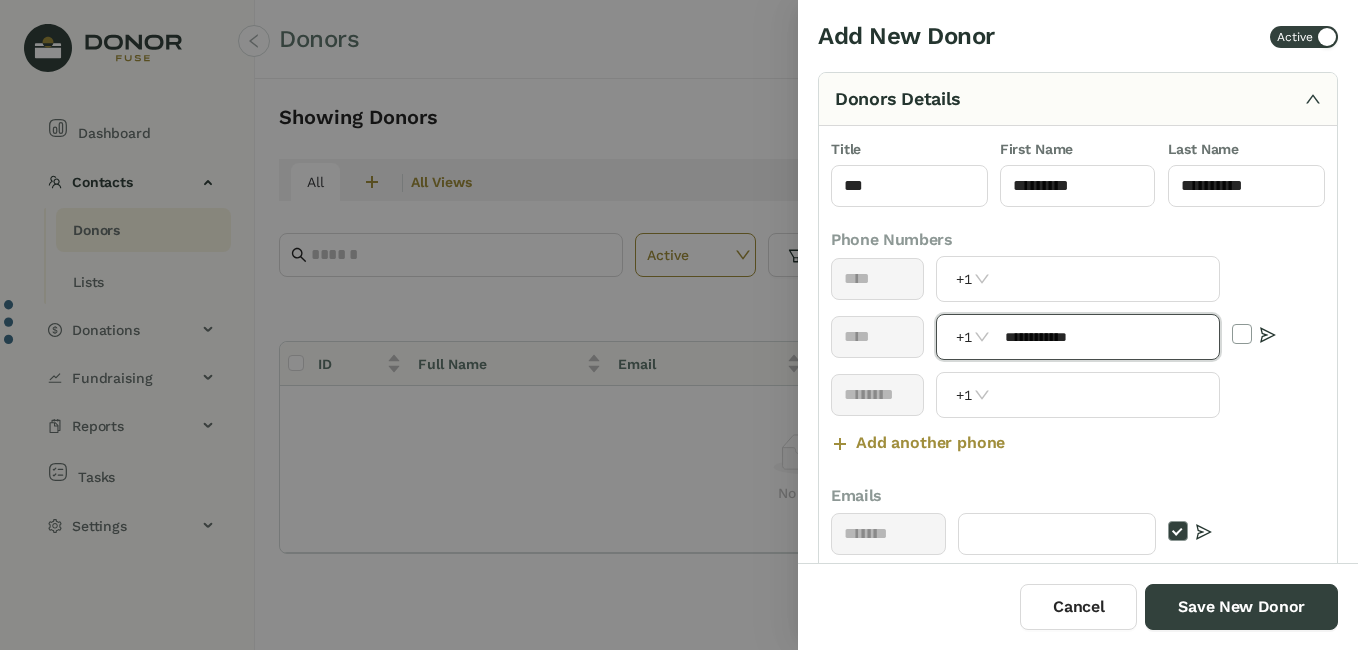 type on "**********" 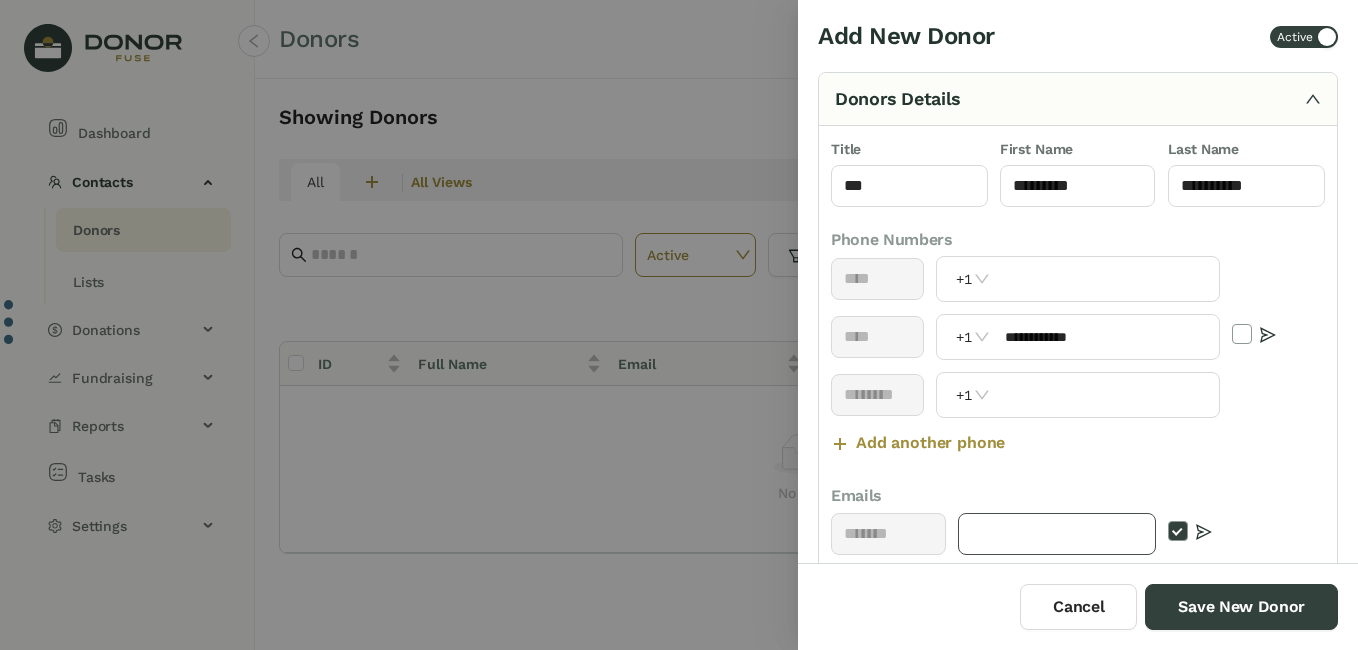 click at bounding box center [1057, 534] 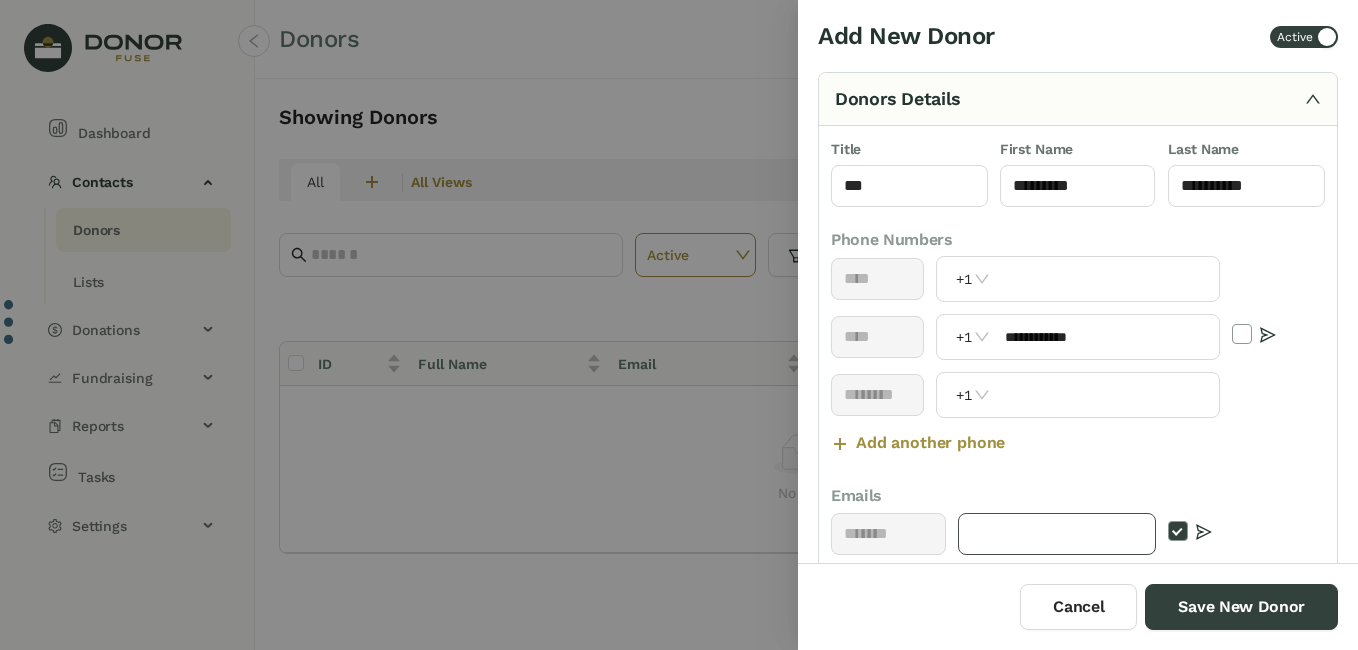 paste on "**********" 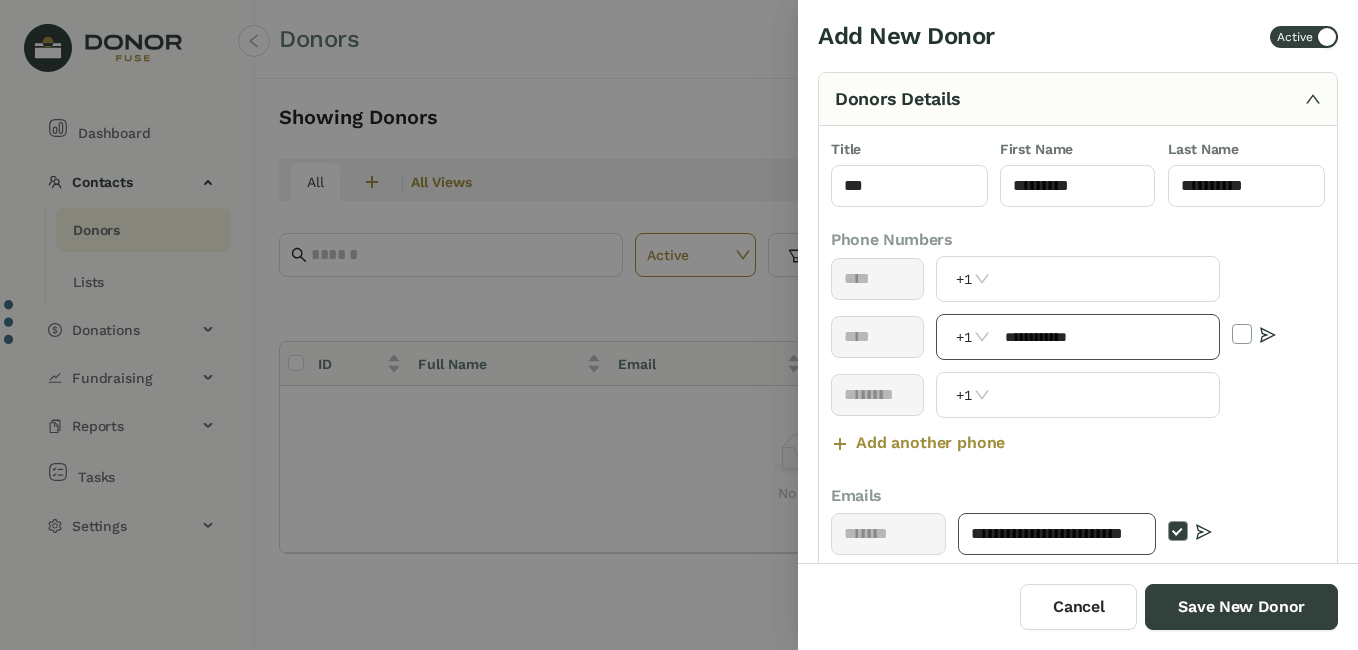 scroll, scrollTop: 0, scrollLeft: 54, axis: horizontal 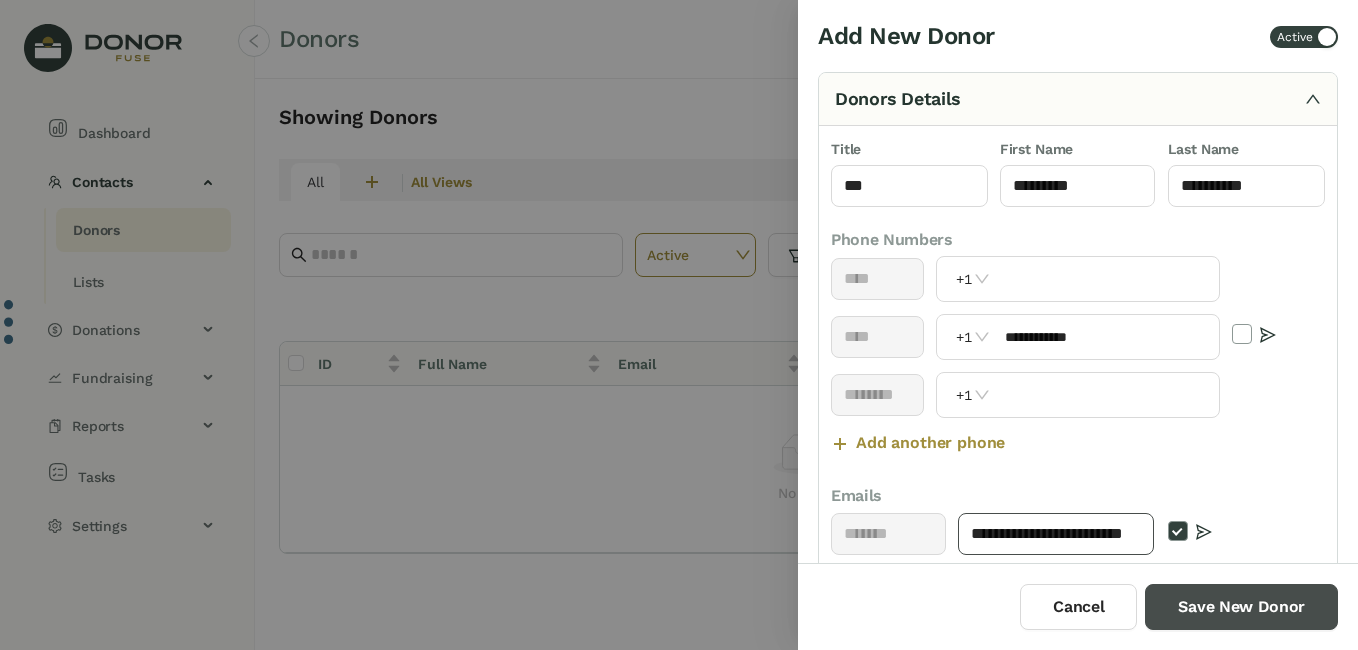 type on "**********" 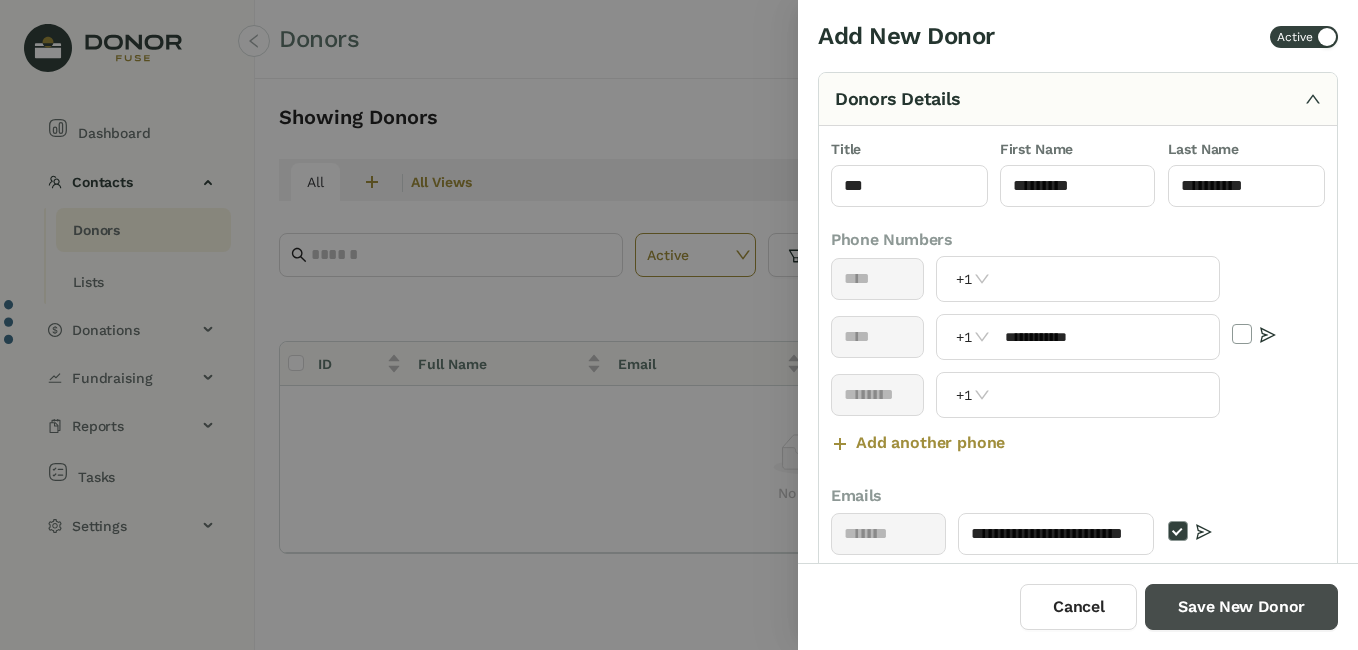 scroll, scrollTop: 0, scrollLeft: 0, axis: both 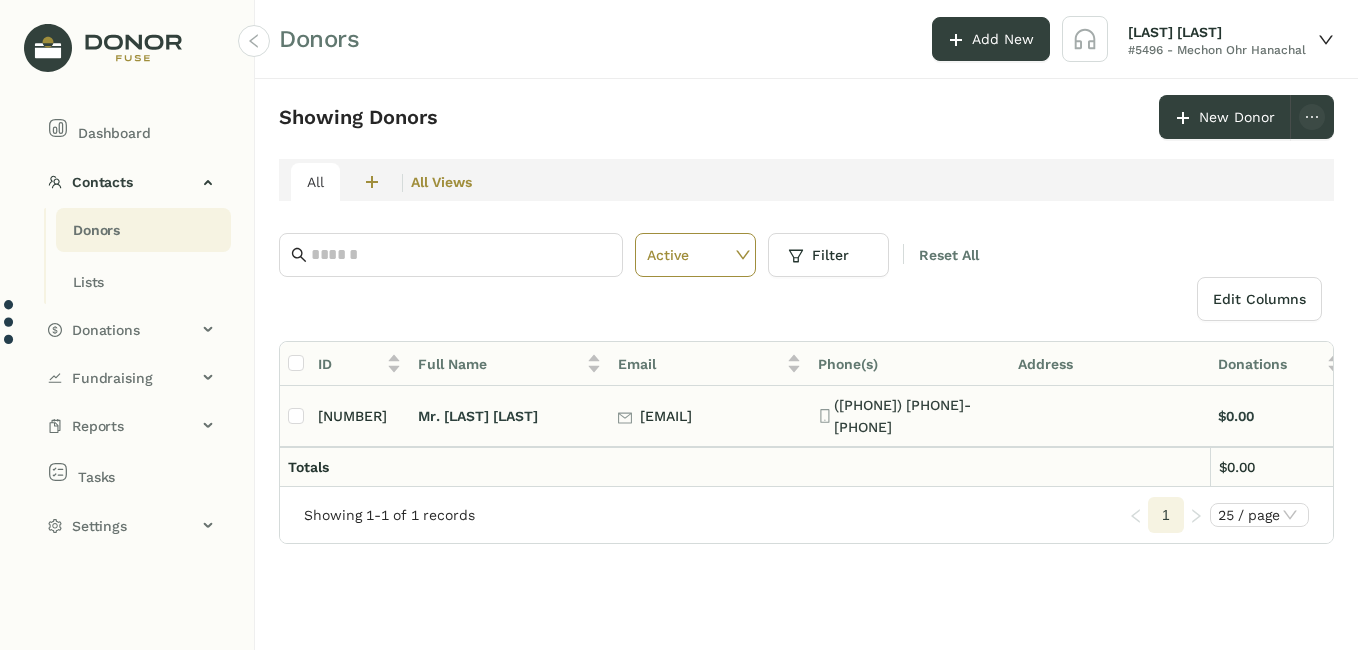 click at bounding box center (1110, 416) 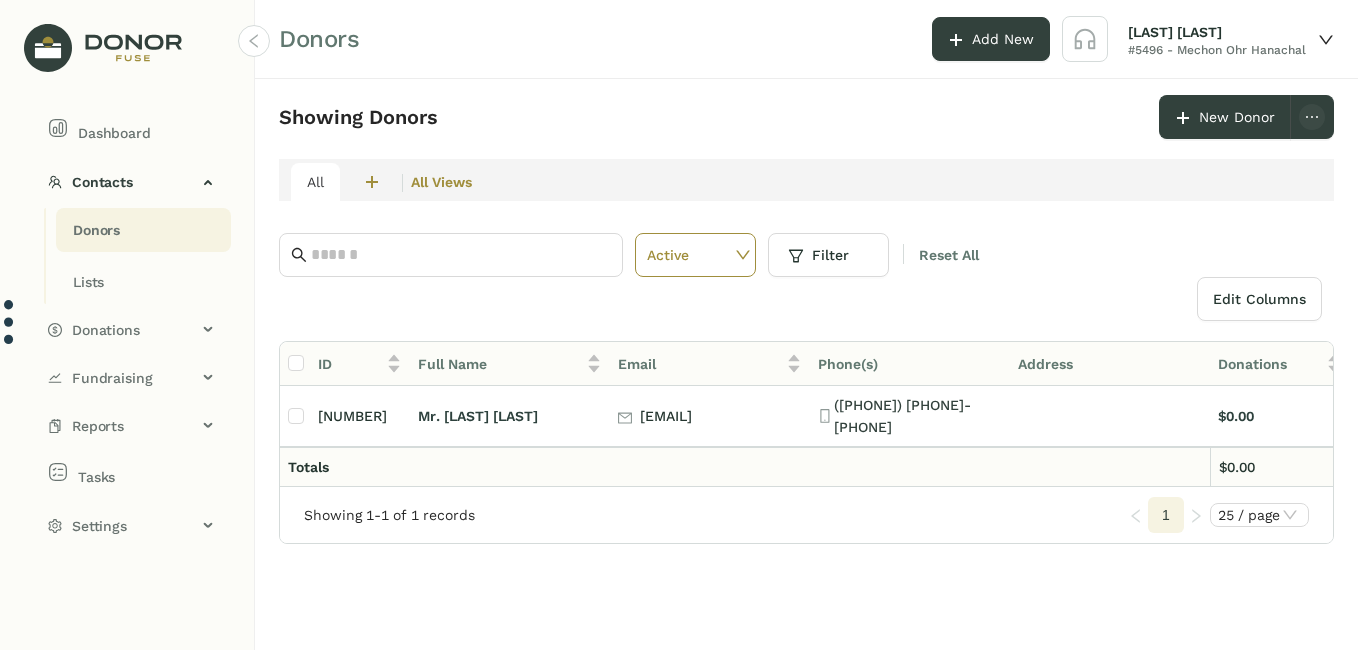 click on "Address" at bounding box center [1110, 364] 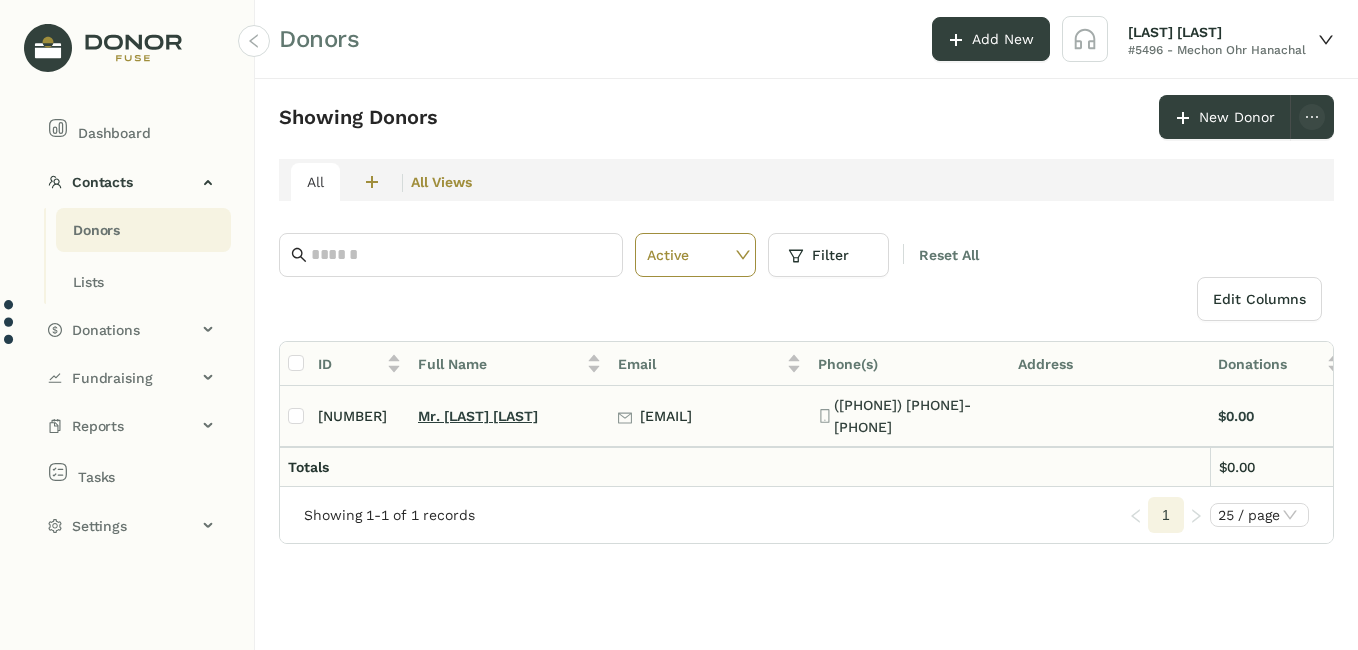 click on "Mr. [LAST] [LAST]" at bounding box center (478, 416) 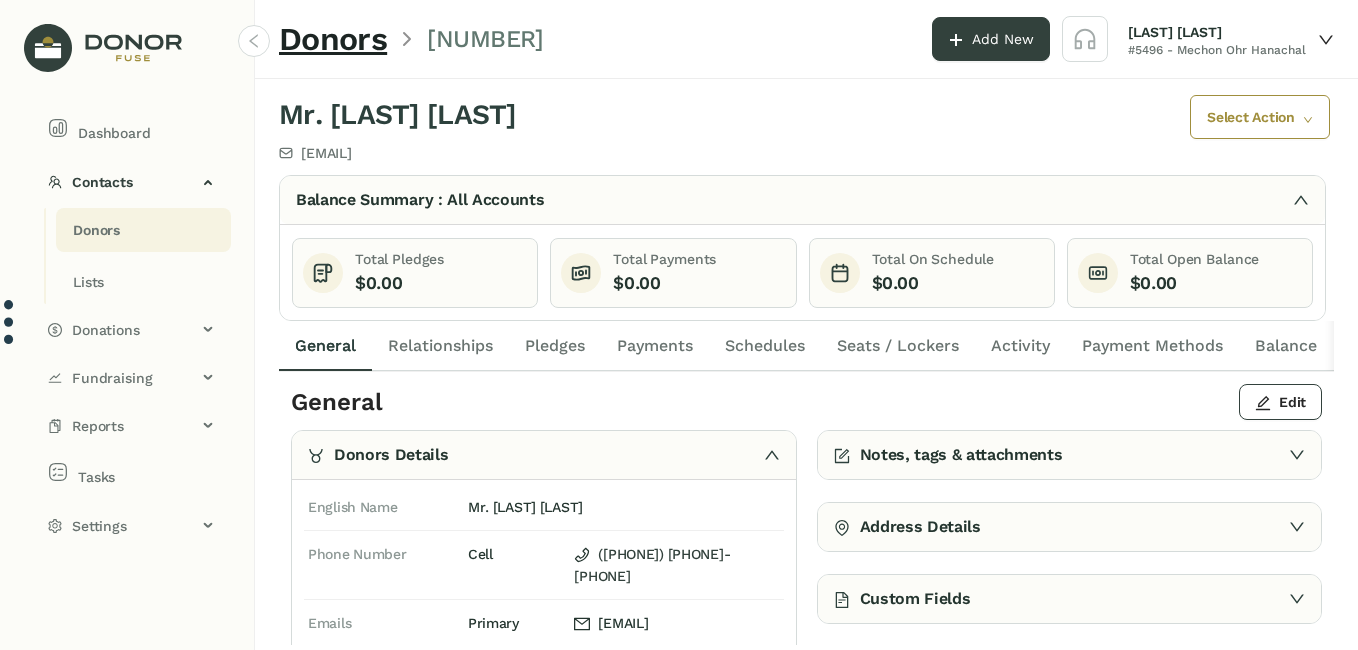 click on "Select Action" at bounding box center [1250, 117] 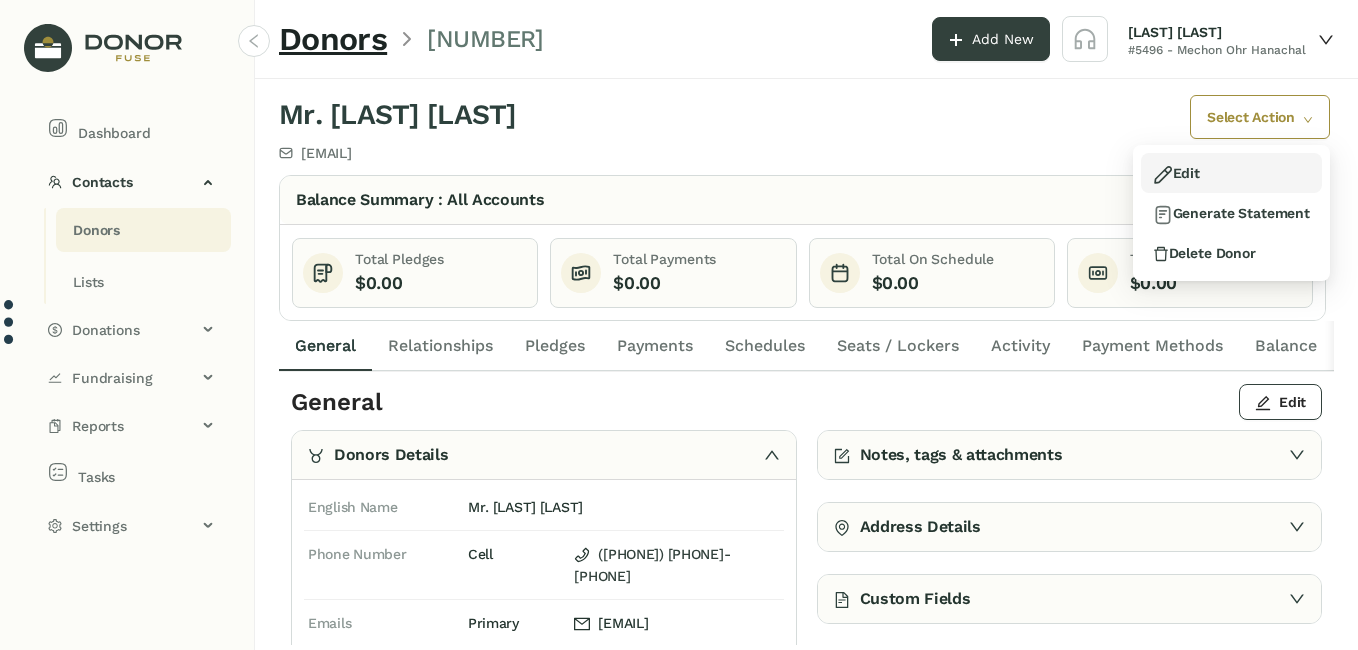 click on "Edit" at bounding box center [1231, 173] 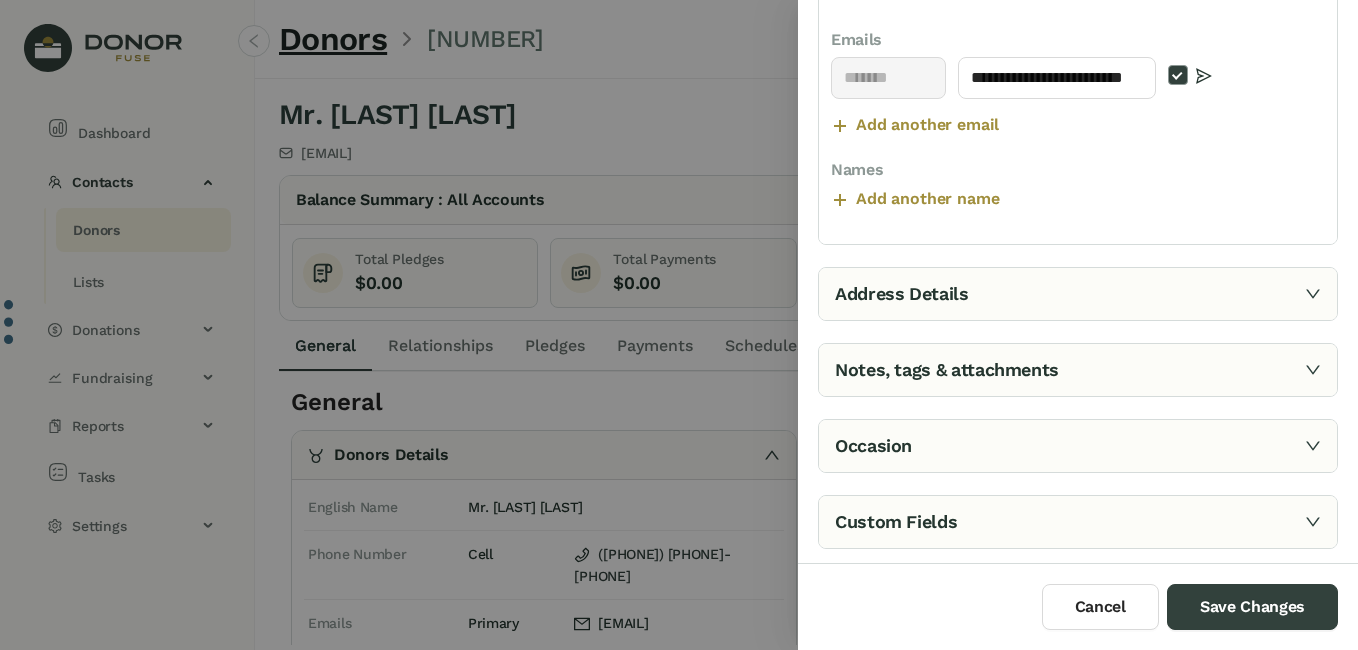 scroll, scrollTop: 476, scrollLeft: 0, axis: vertical 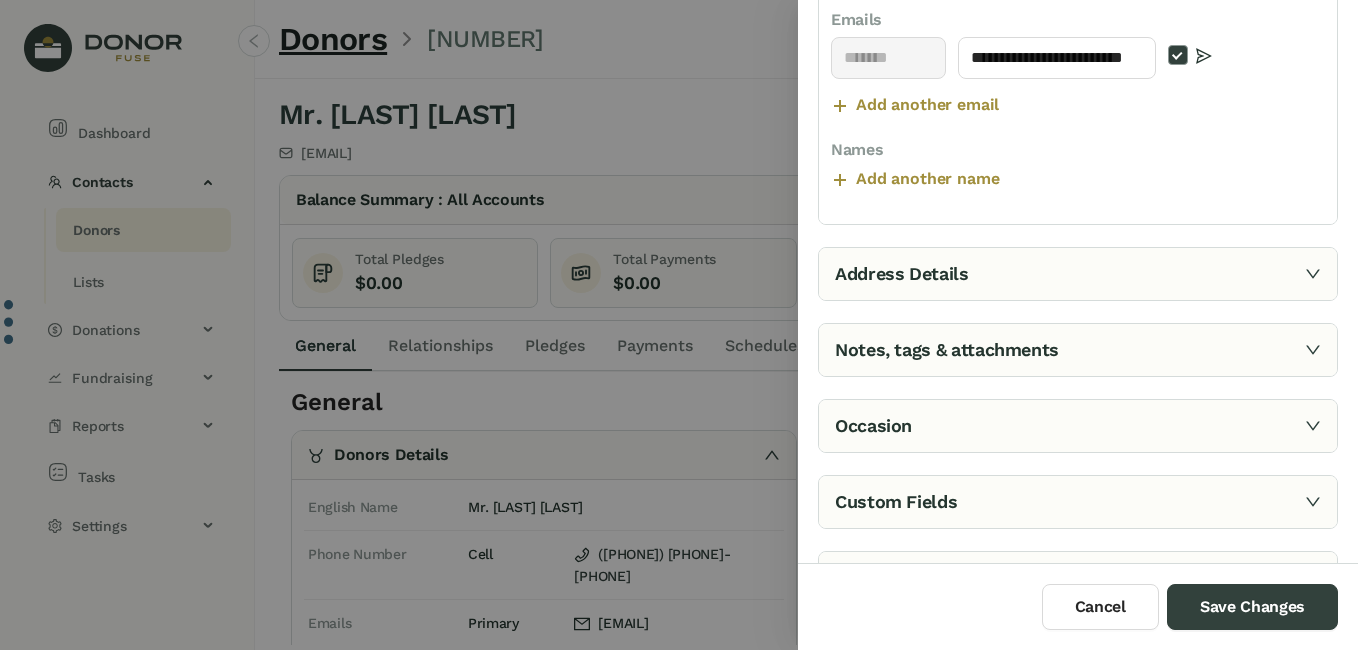 click on "Address Details" at bounding box center (1078, 274) 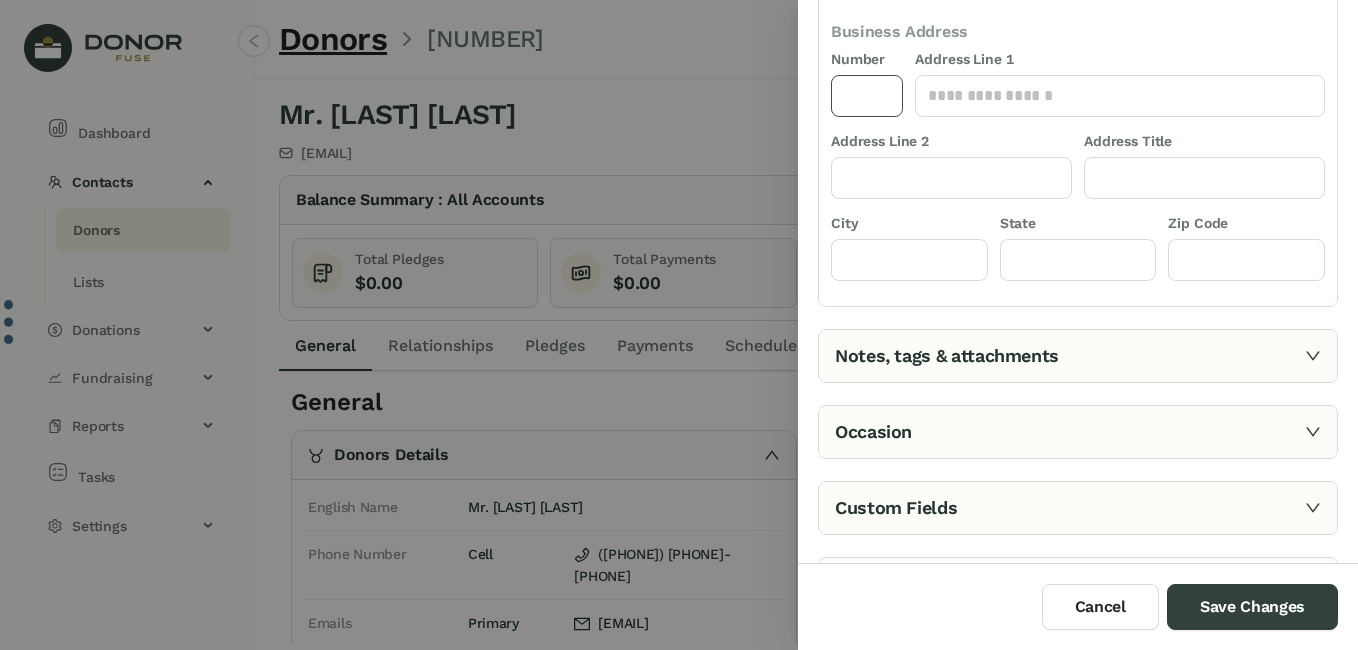 click at bounding box center [867, 96] 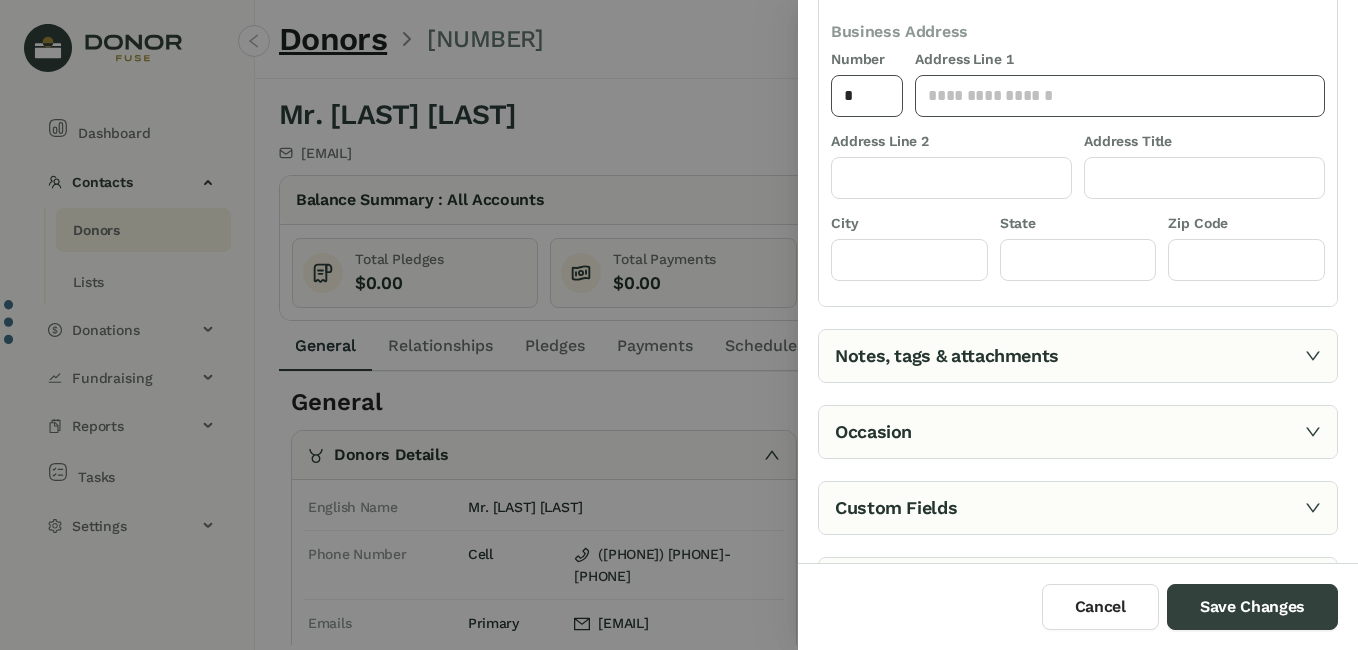 type on "*" 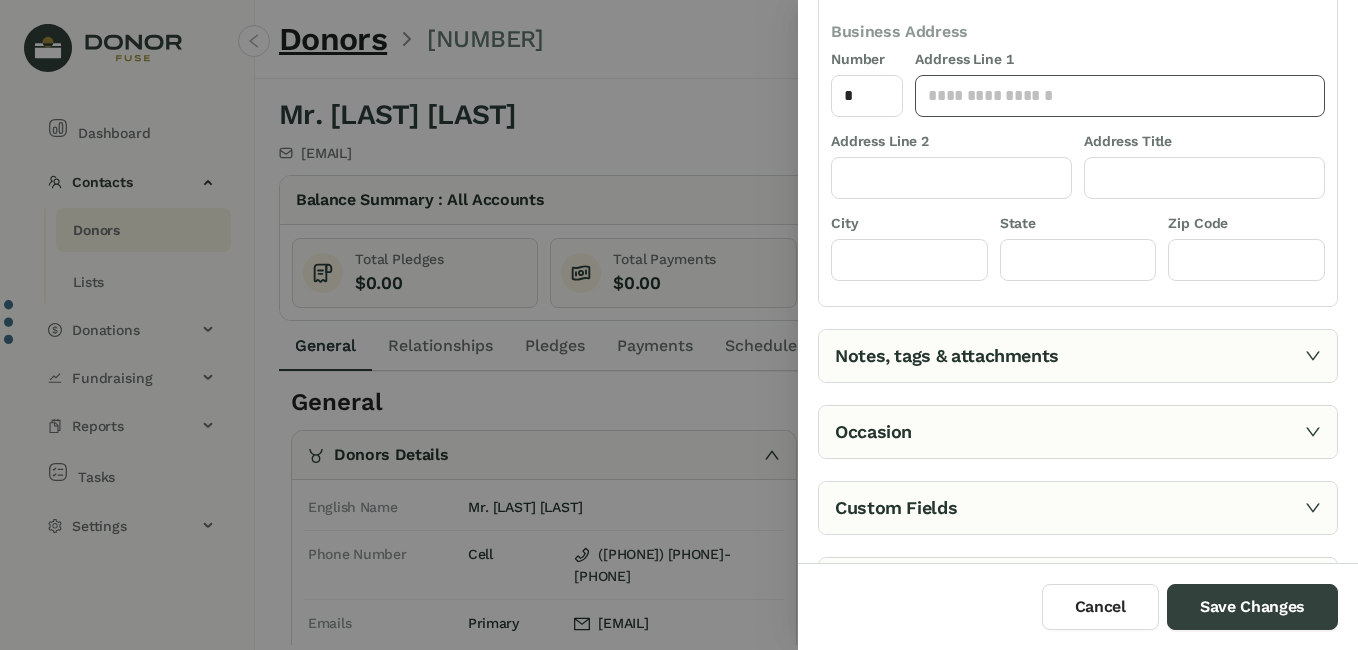 click at bounding box center (1120, 96) 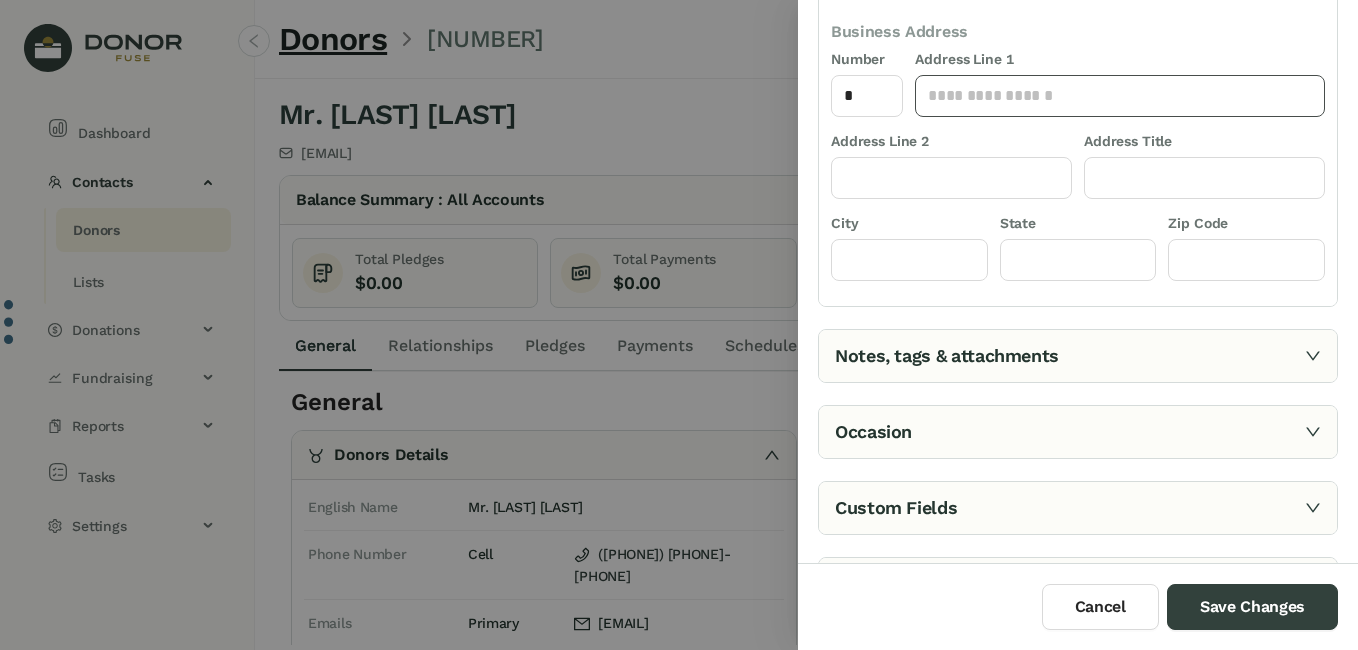 paste on "**********" 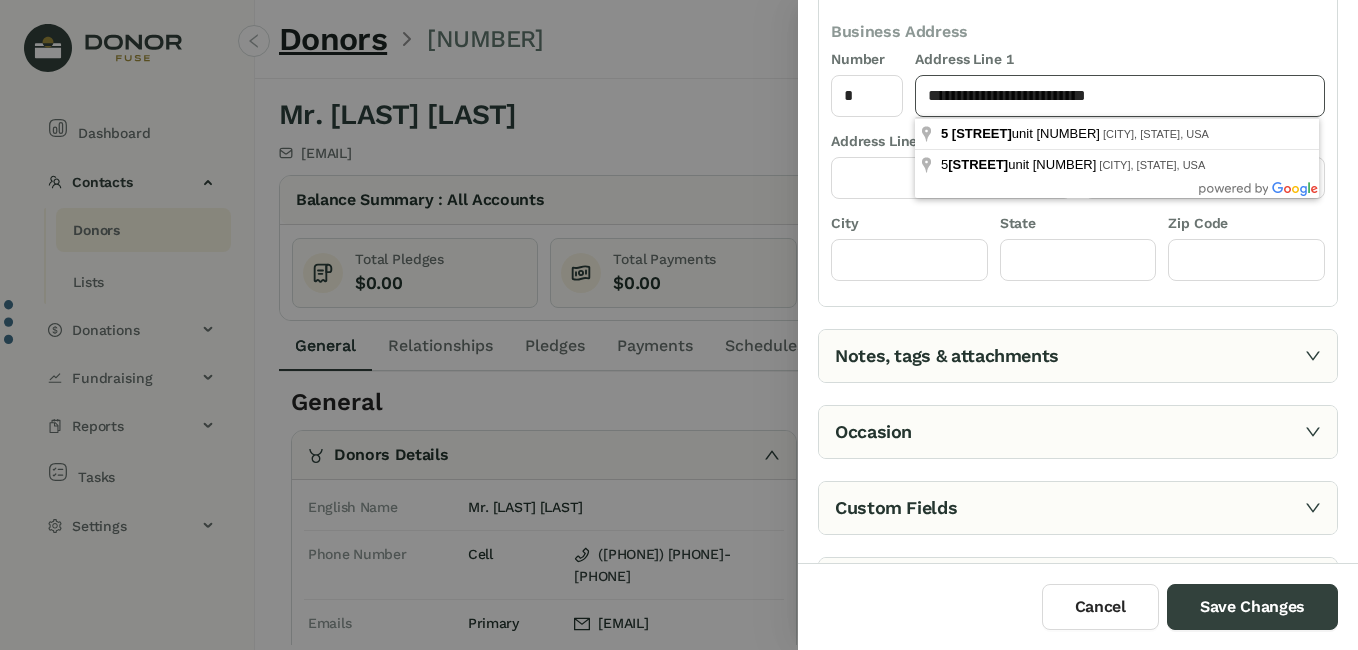 click on "**********" at bounding box center [1120, 96] 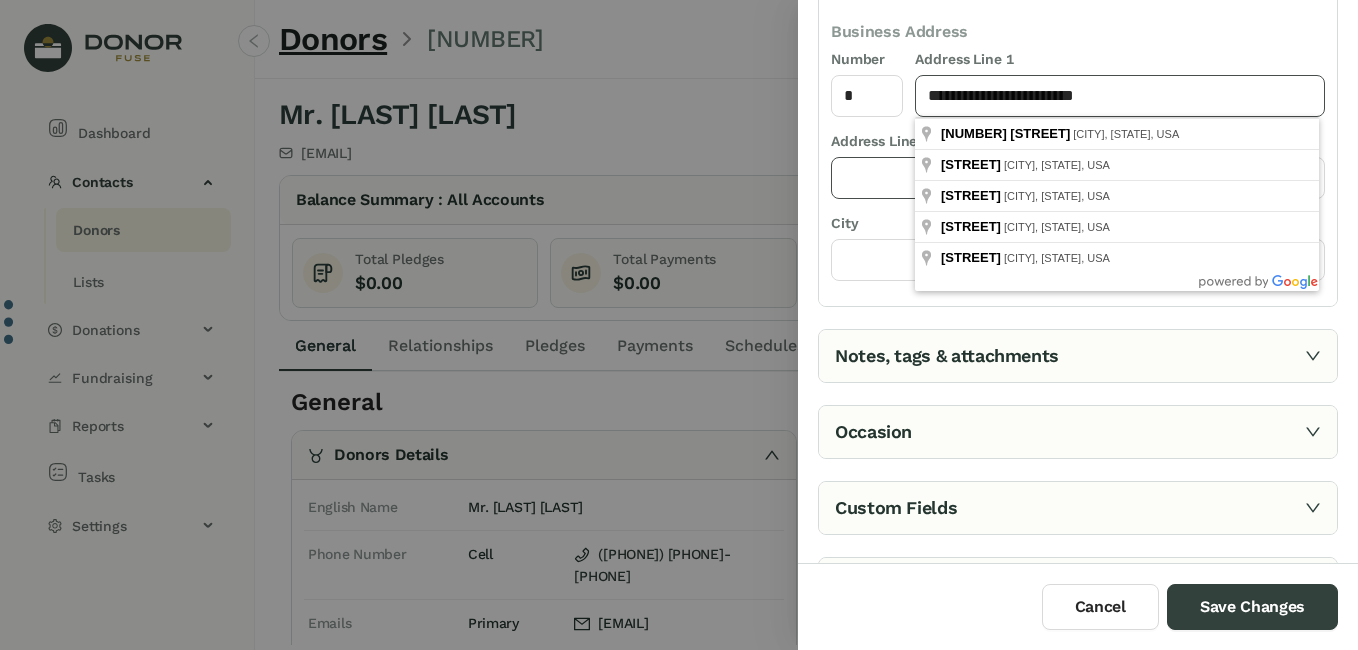 type on "**********" 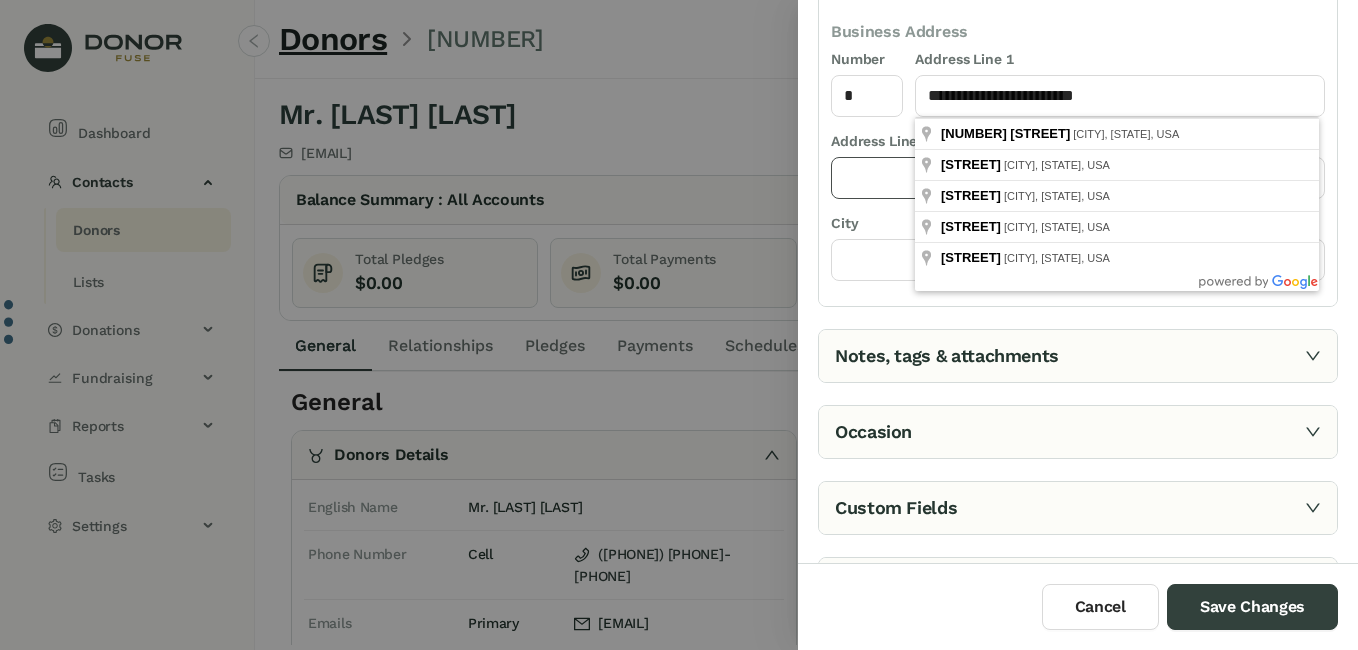 click at bounding box center [951, 178] 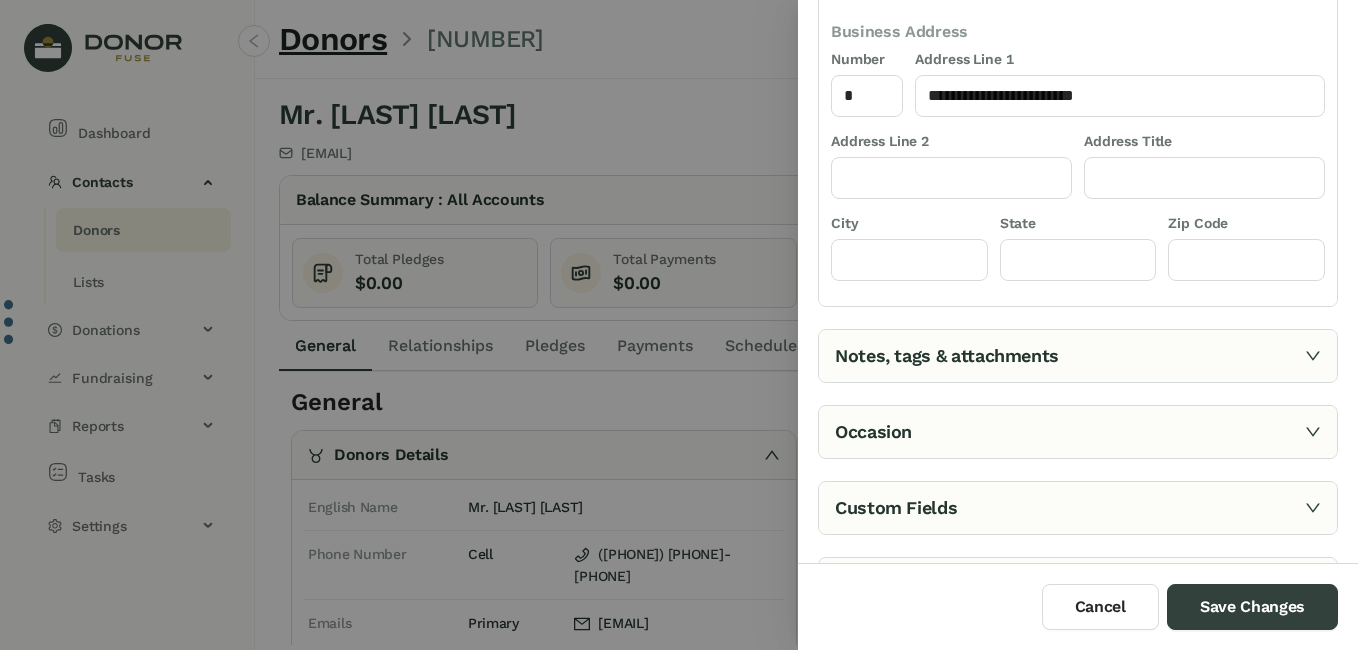 click on "**********" at bounding box center (1078, 16) 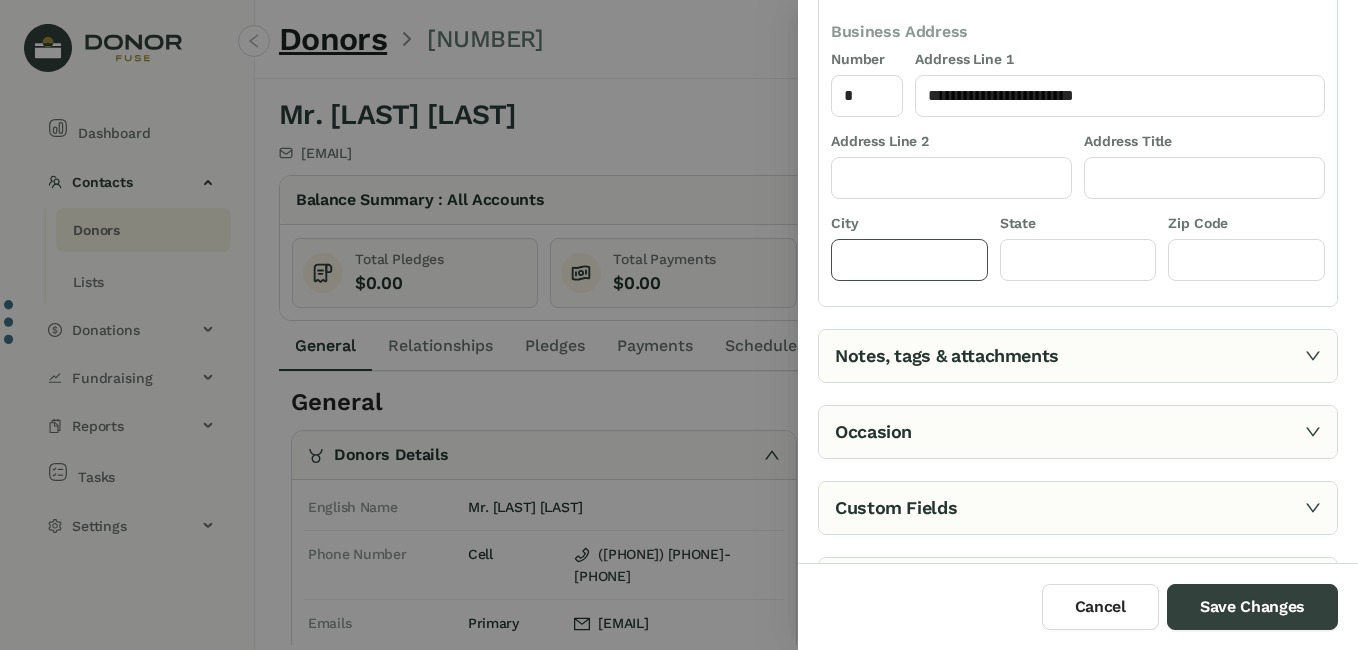 click at bounding box center [909, 260] 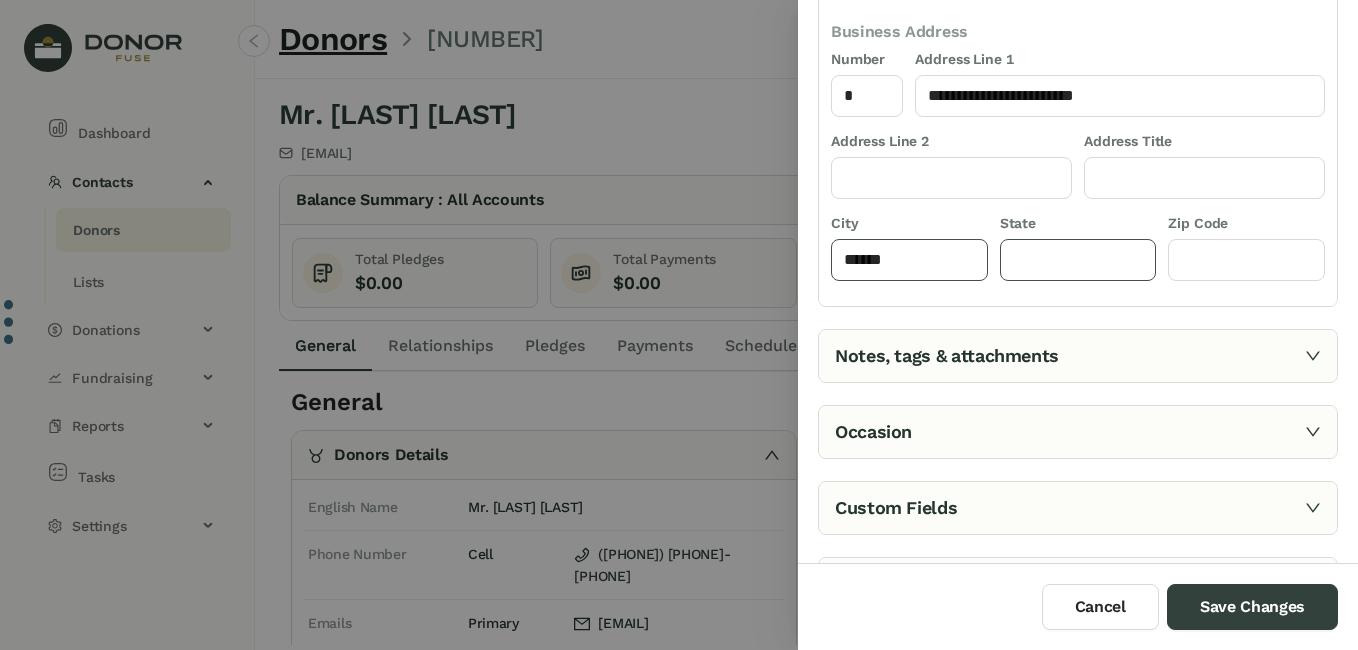 type on "******" 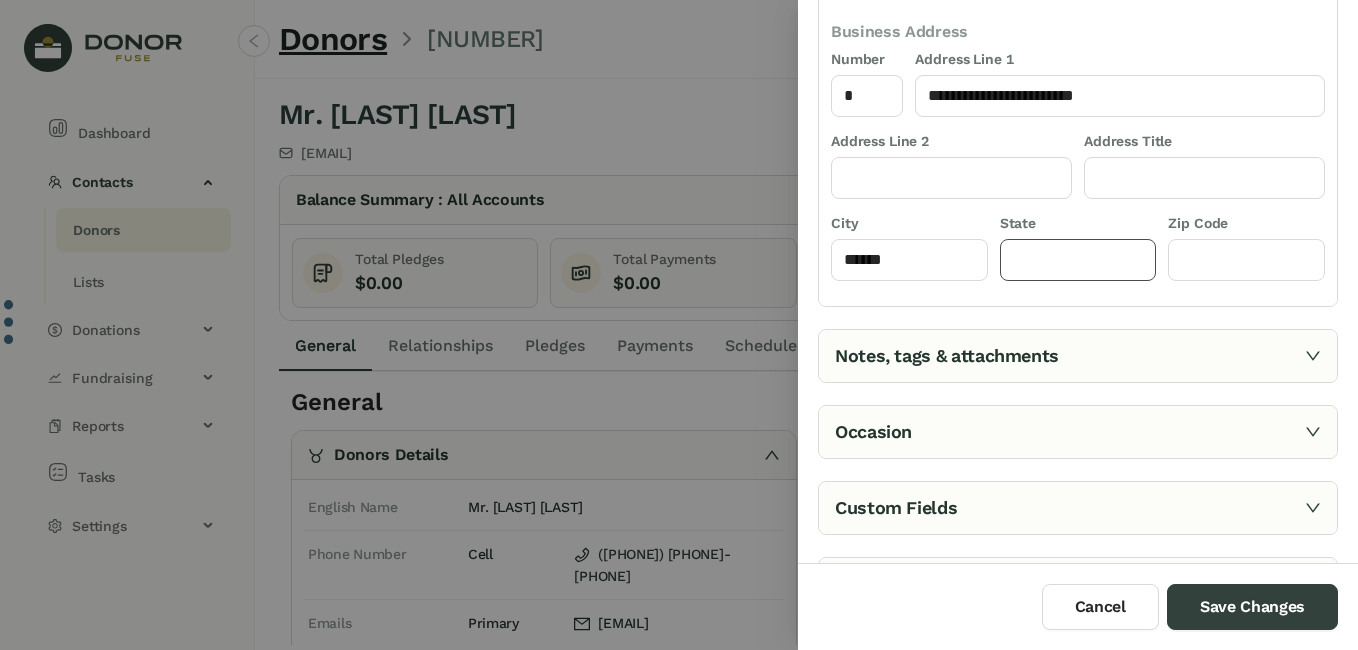 click at bounding box center [1078, 260] 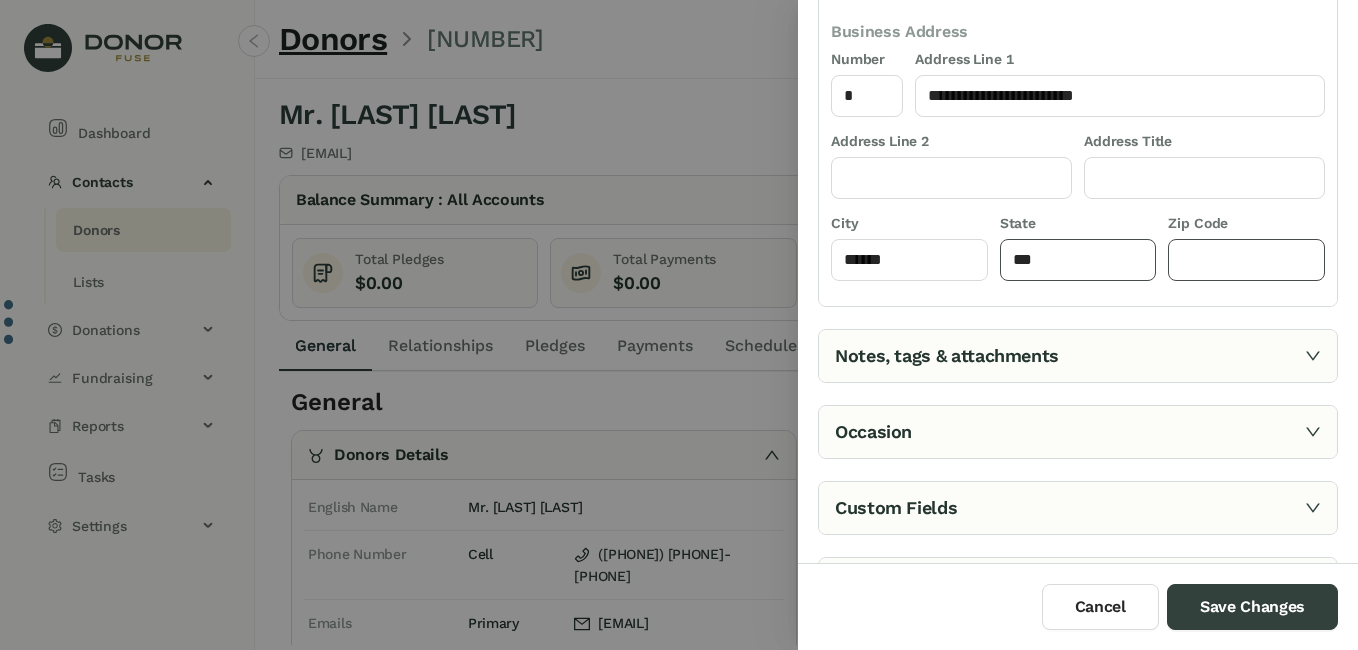 type on "***" 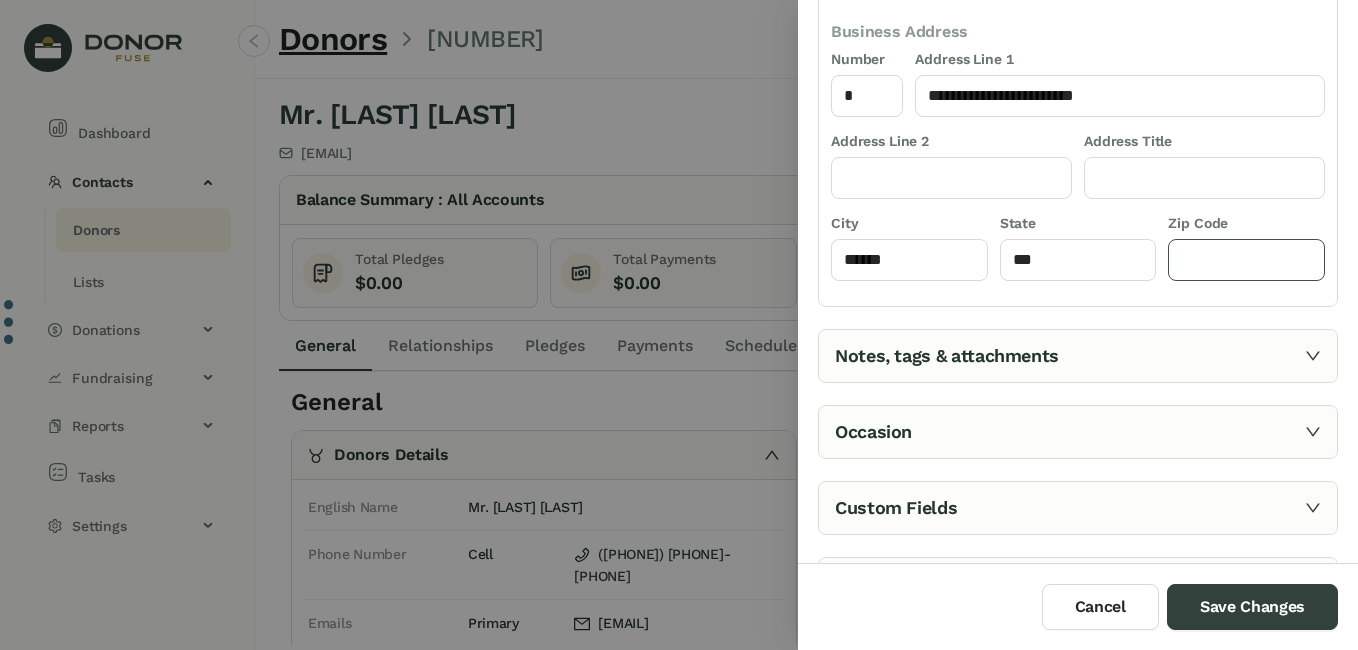 click at bounding box center [1246, 260] 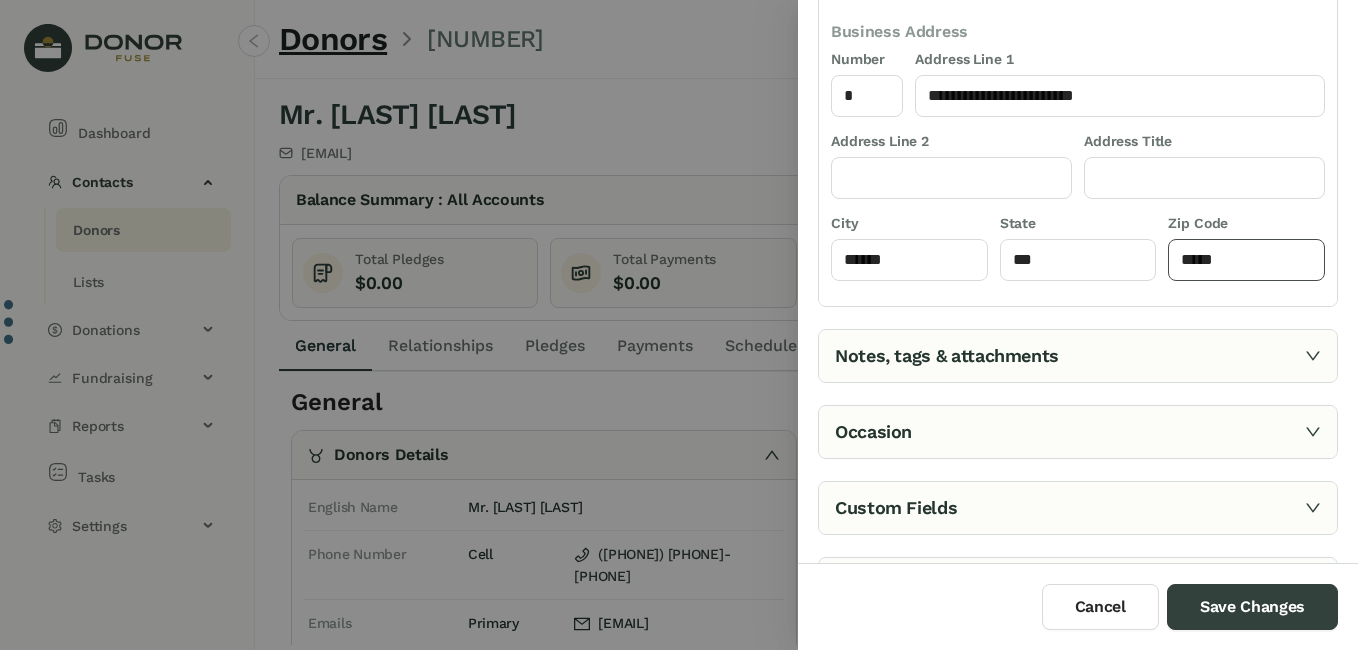 type on "*****" 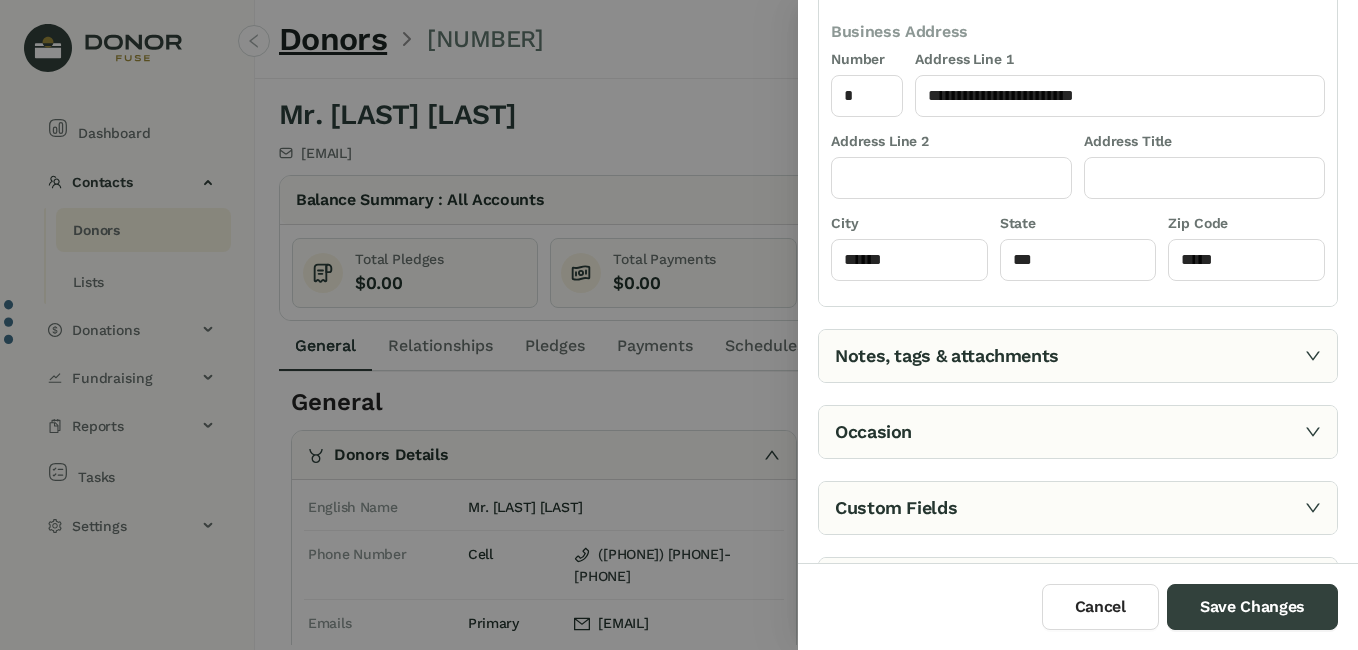 click on "**********" at bounding box center [1078, 103] 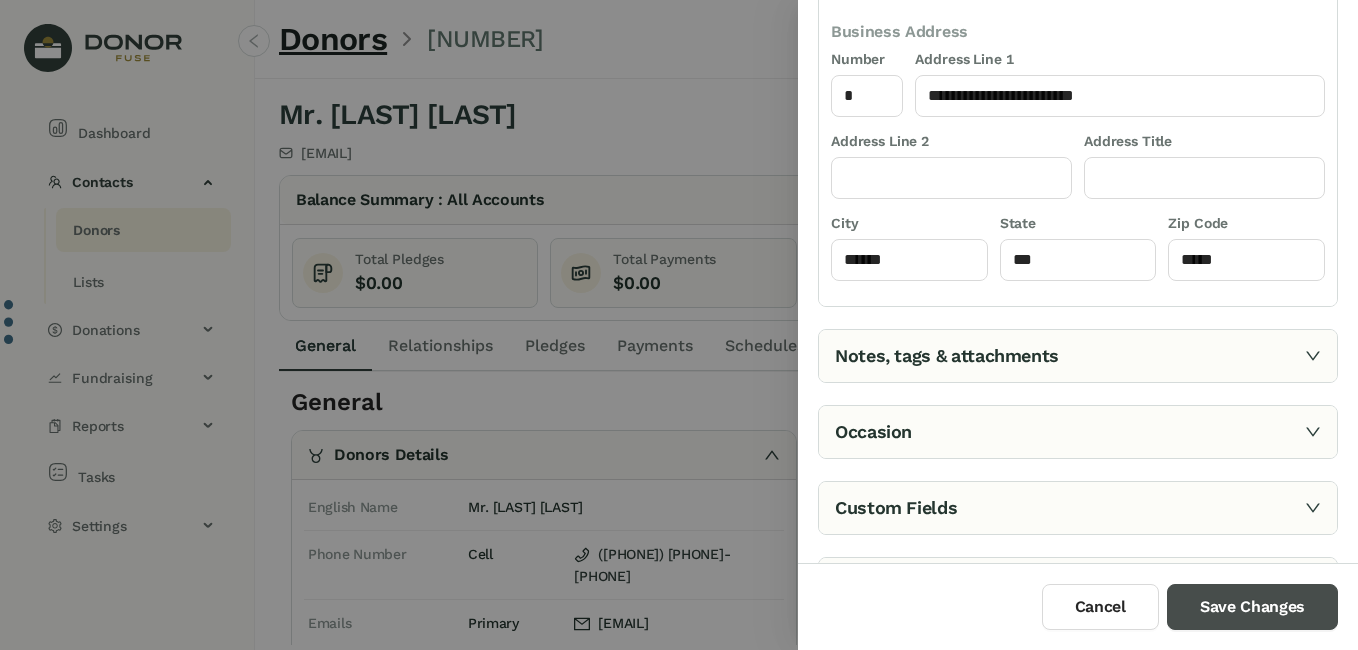 click on "Save Changes" at bounding box center [1252, 607] 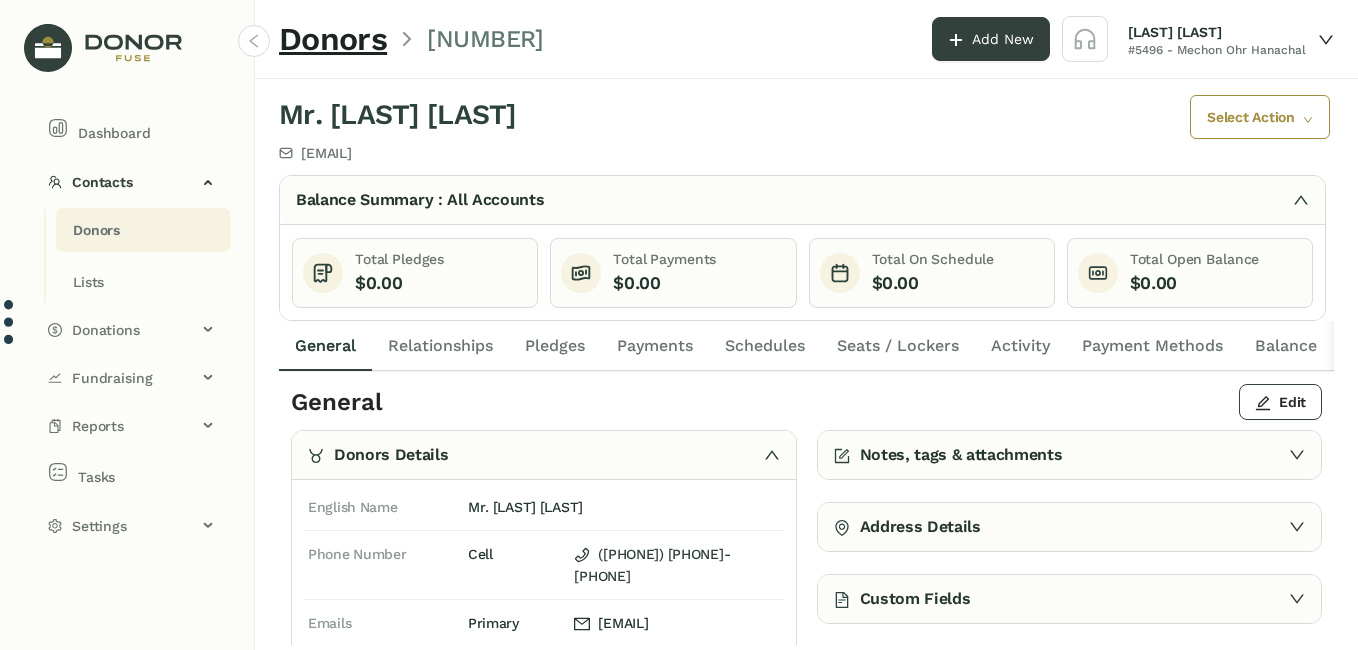 click on "Pledges" at bounding box center (555, 346) 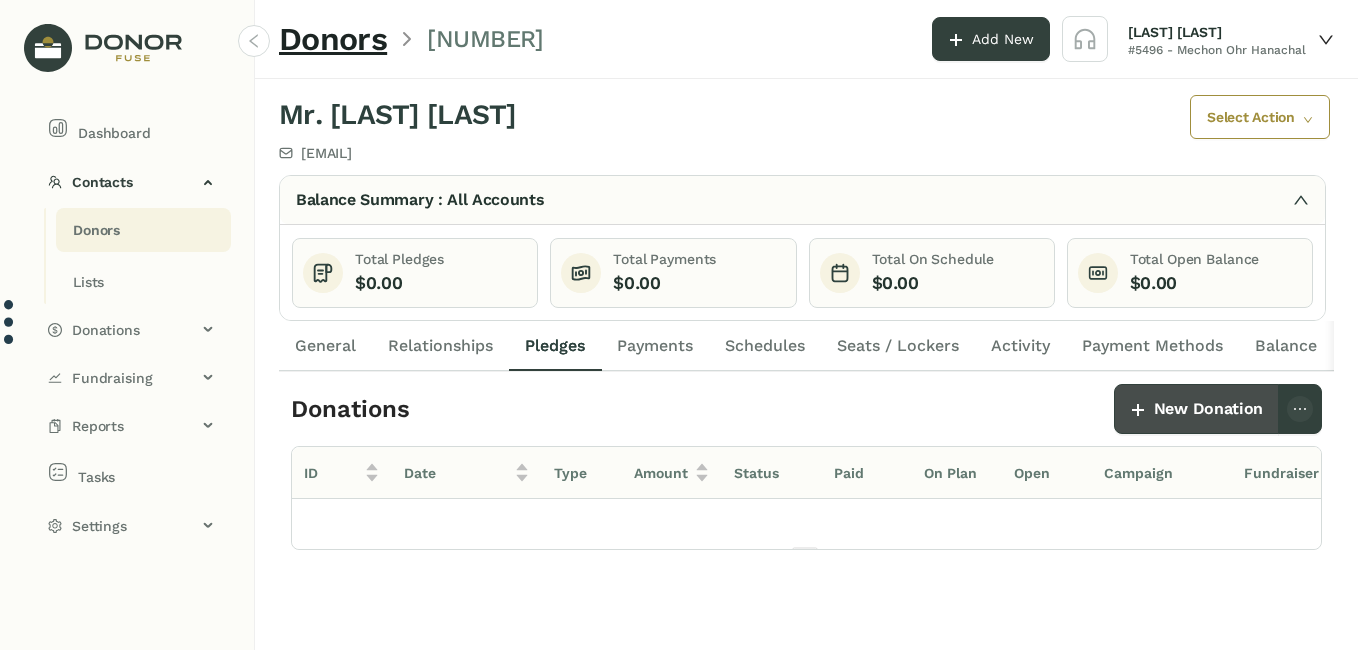 click on "New Donation" at bounding box center (1196, 409) 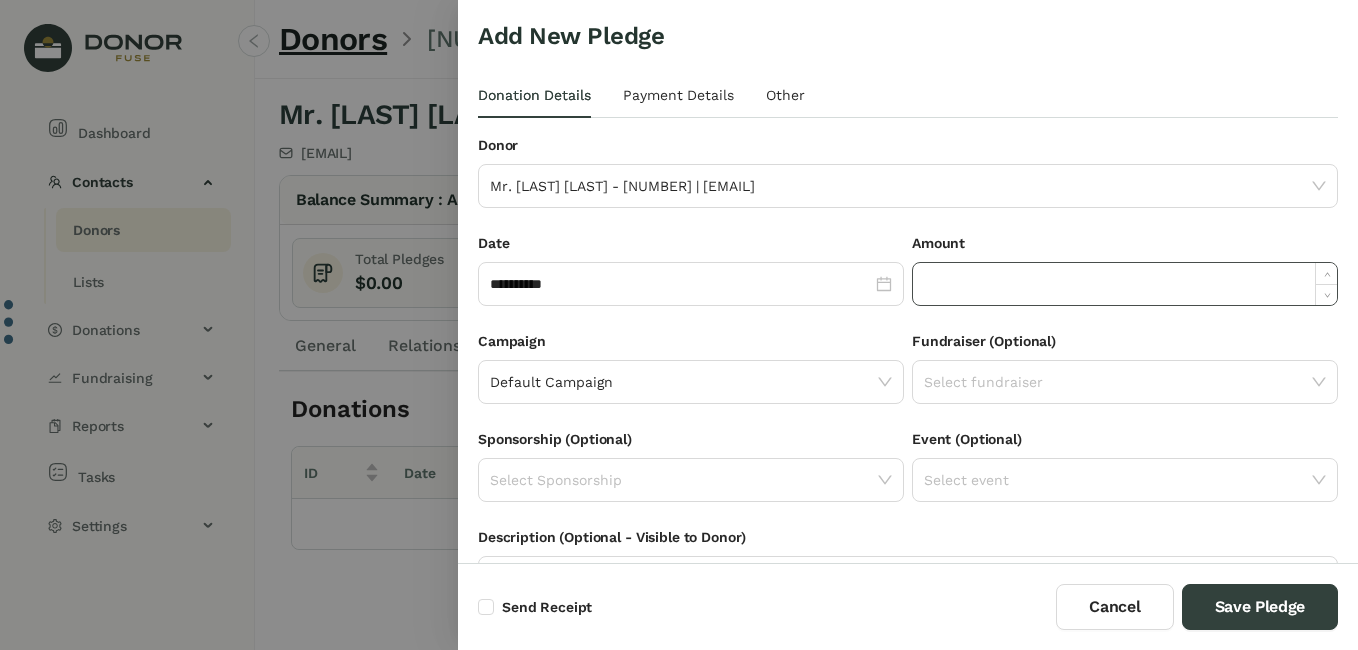 click at bounding box center (1125, 284) 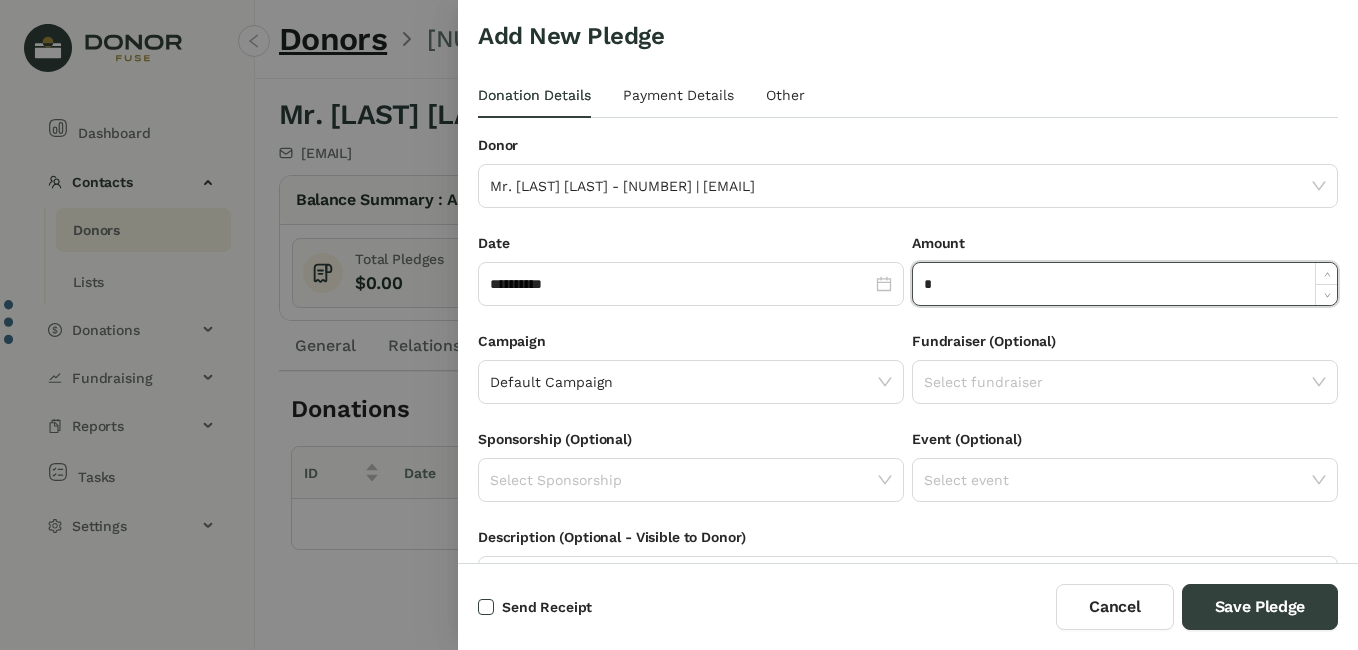 type on "*" 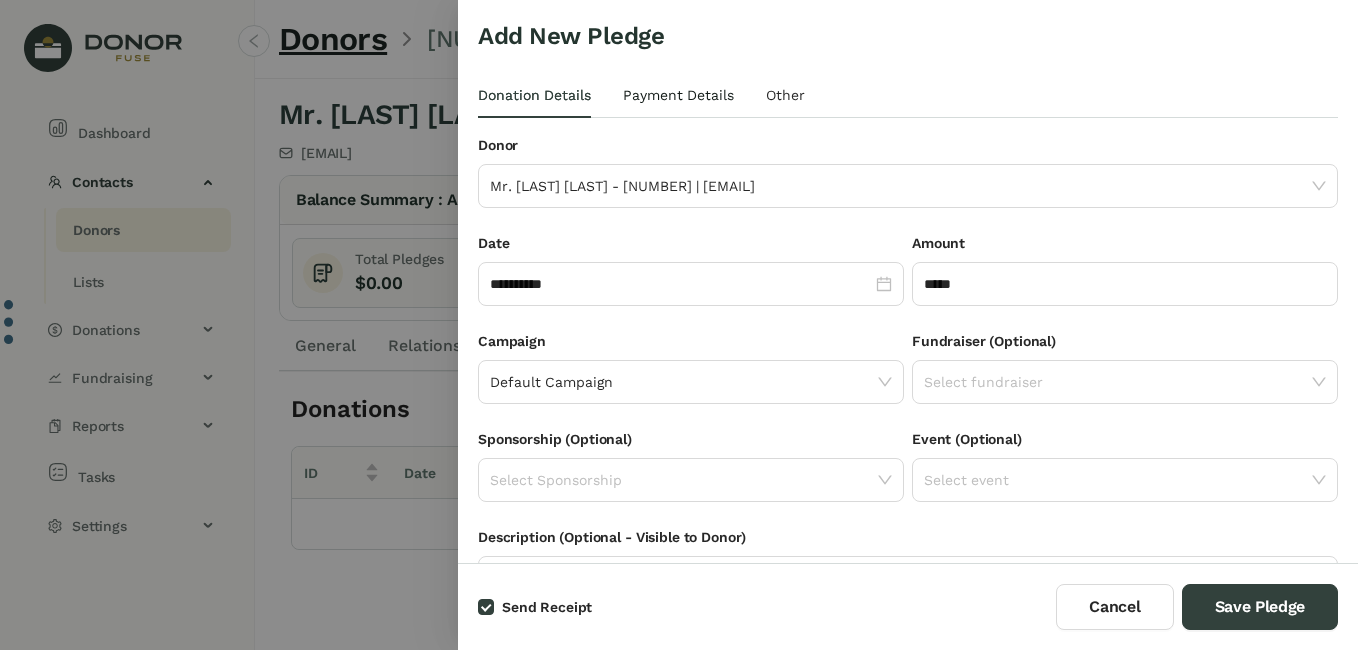 click on "Payment Details" at bounding box center (678, 95) 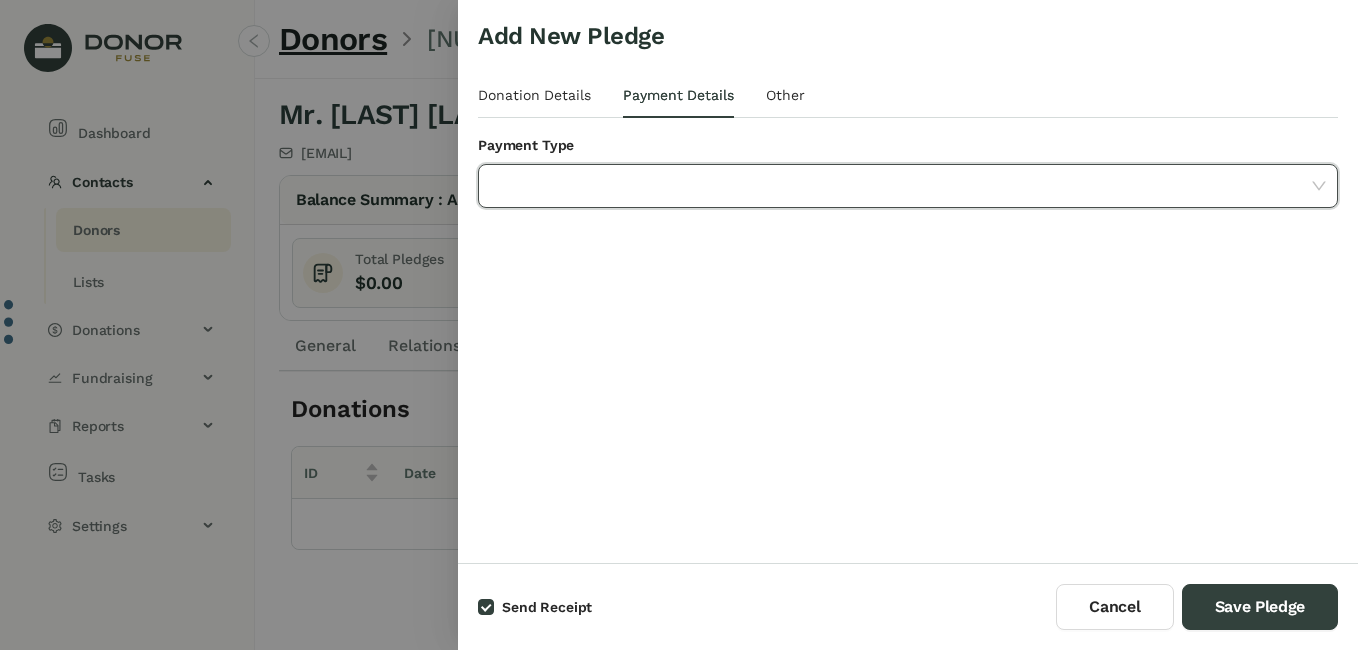 click at bounding box center (901, 186) 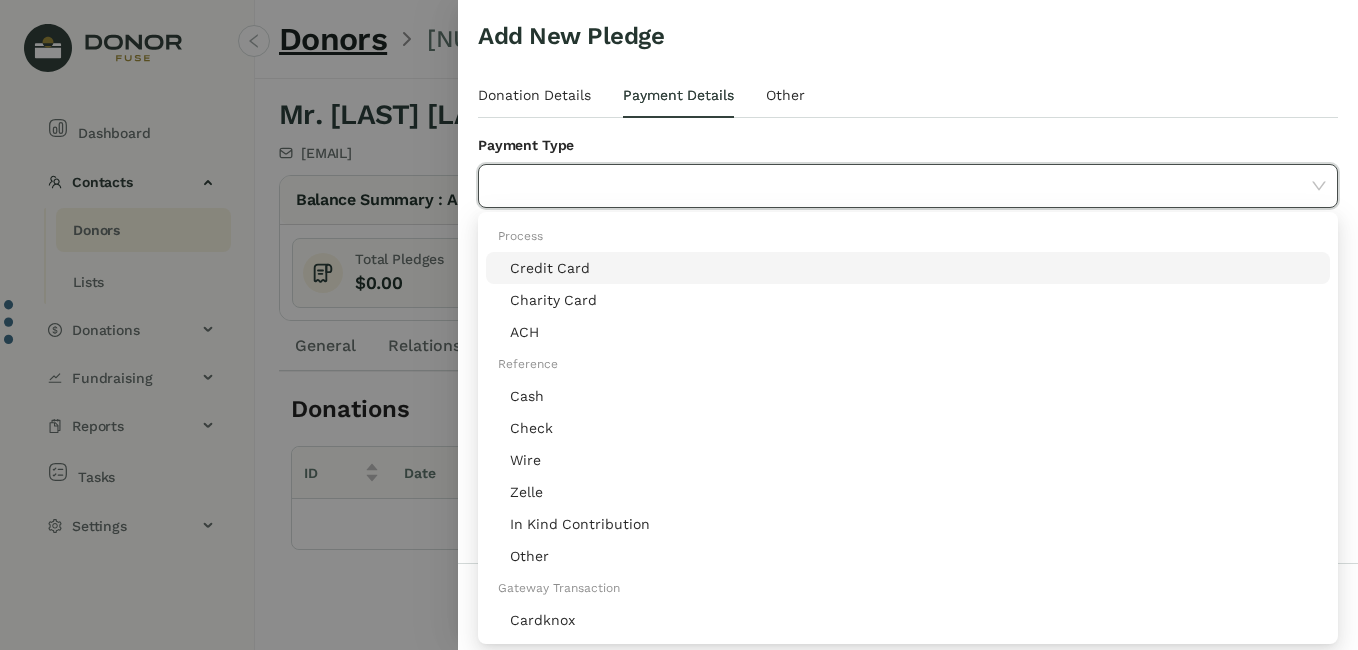 click on "Credit Card" at bounding box center [914, 268] 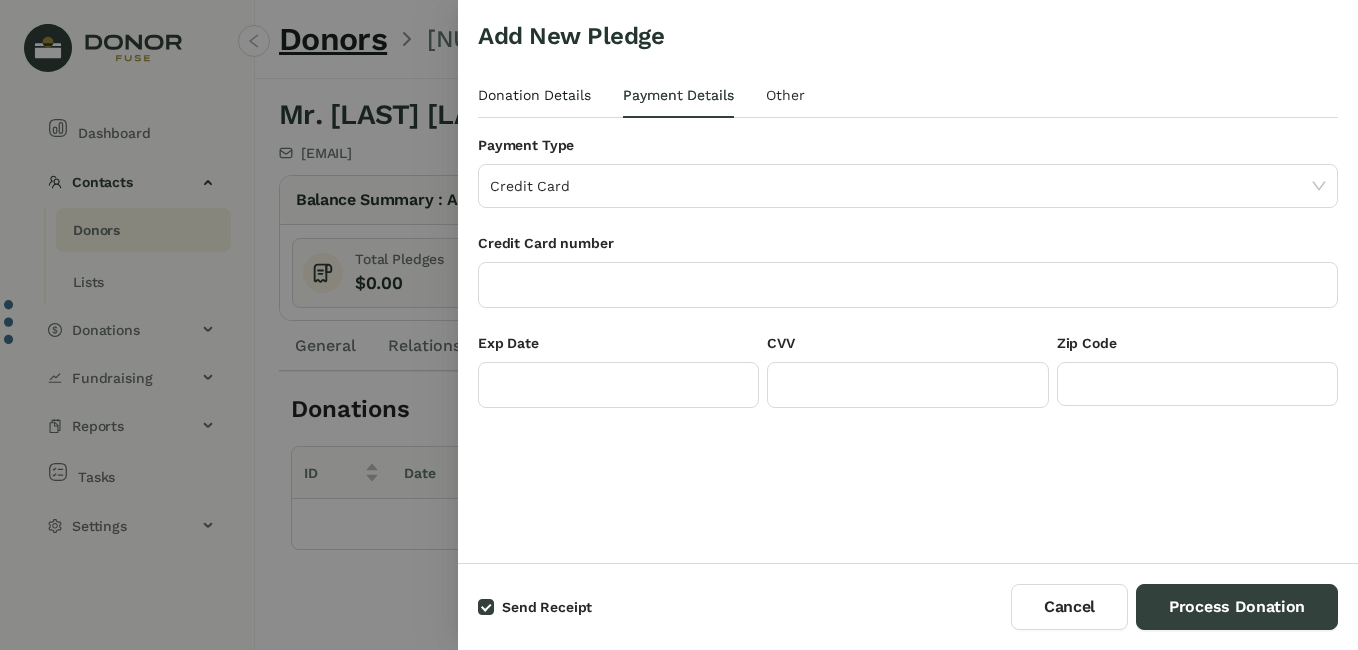 click on "Donation Details" at bounding box center [534, 95] 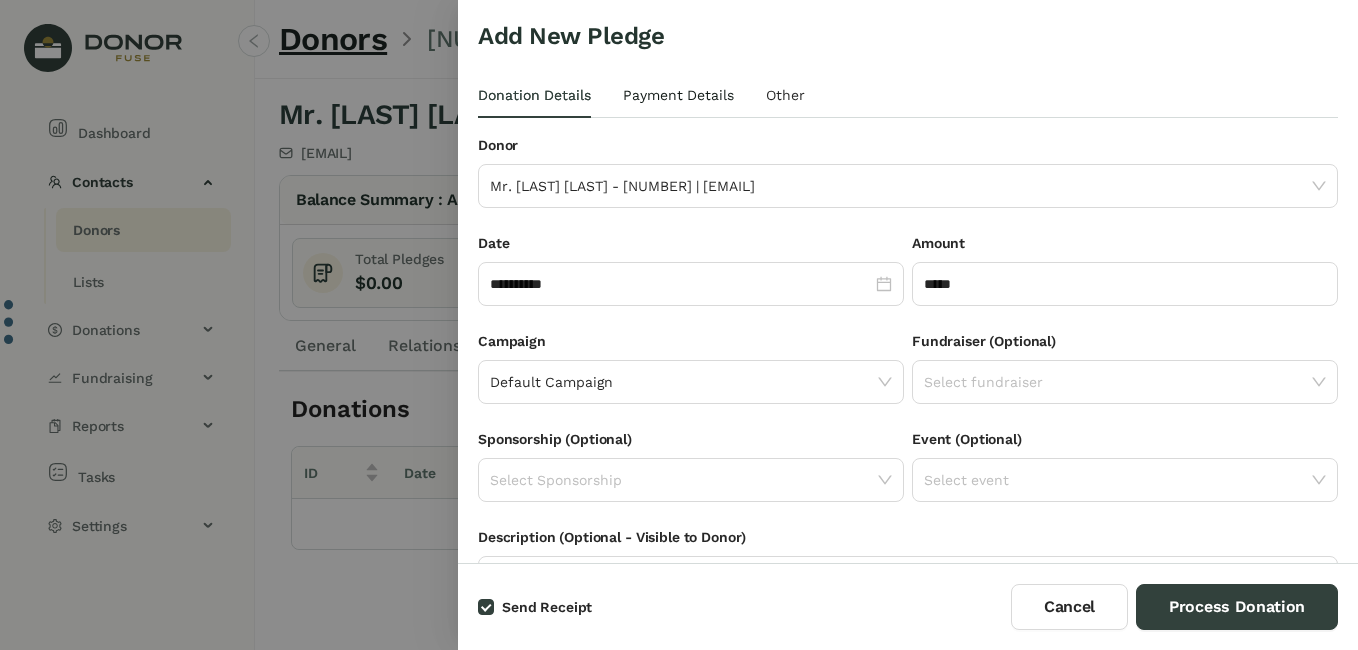 click on "Payment Details" at bounding box center [678, 95] 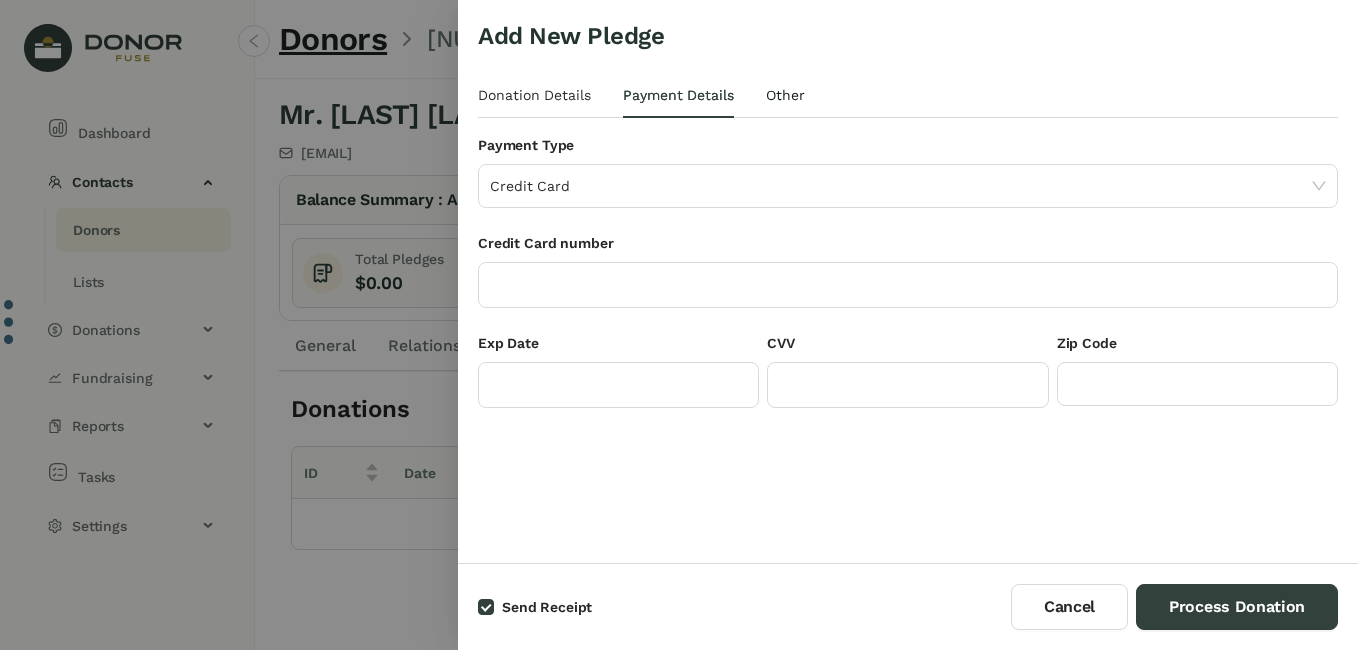 click on "Other" at bounding box center (785, 95) 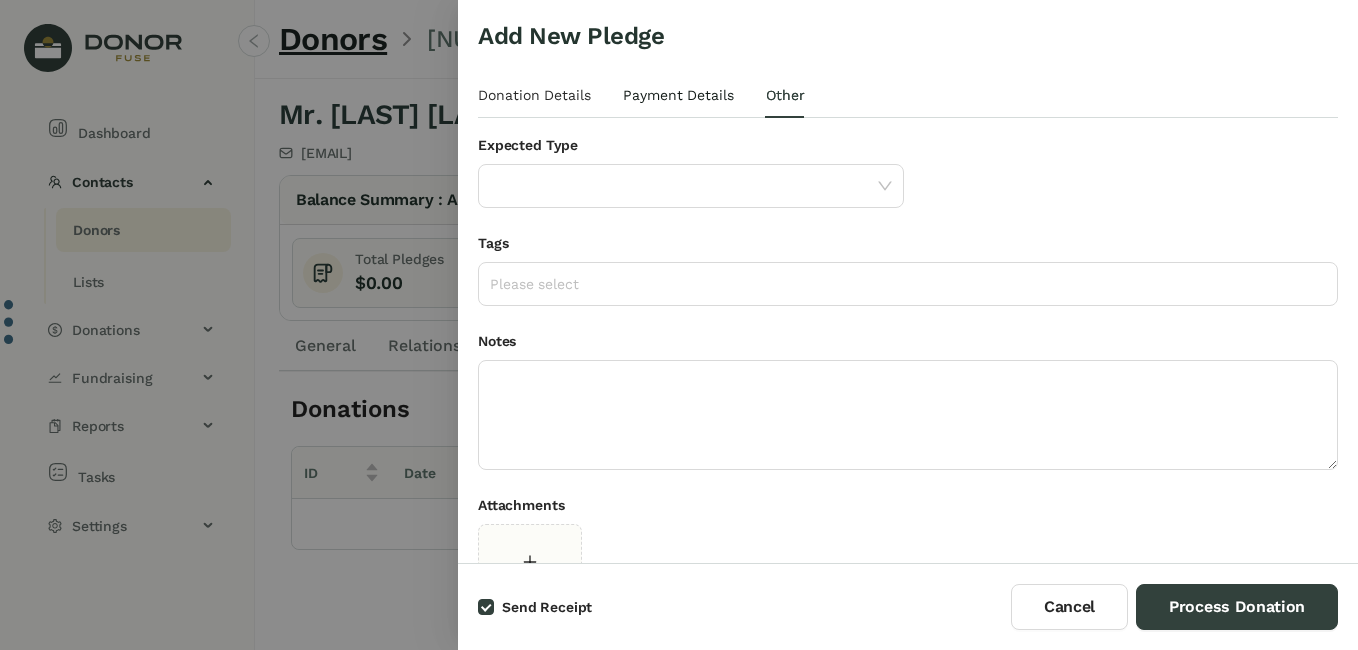click on "Payment Details" at bounding box center (678, 95) 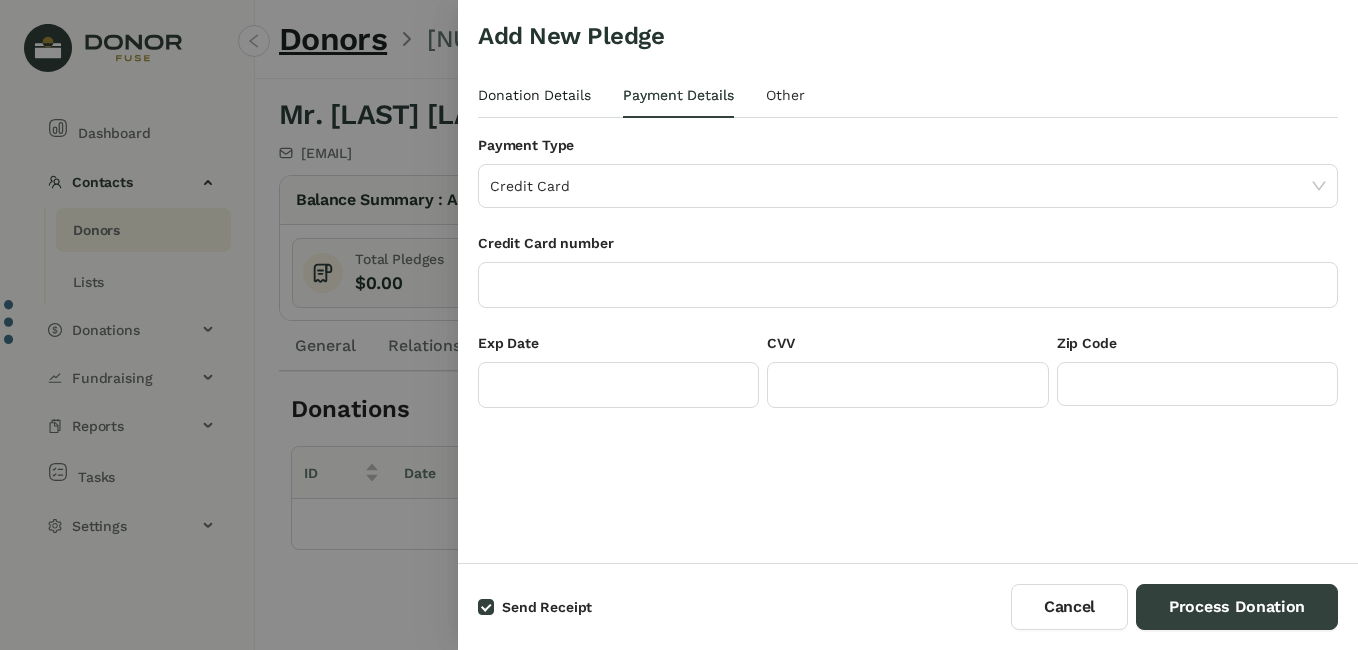 click on "Donation Details" at bounding box center [534, 95] 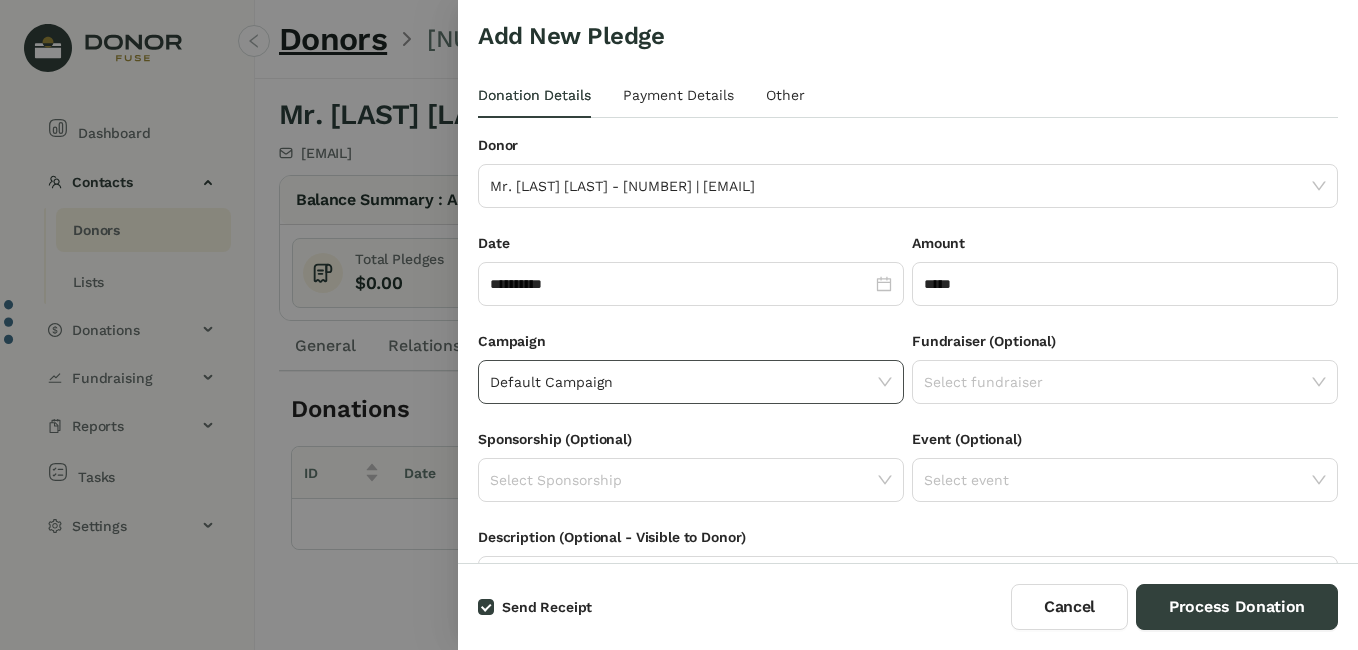click at bounding box center (885, 382) 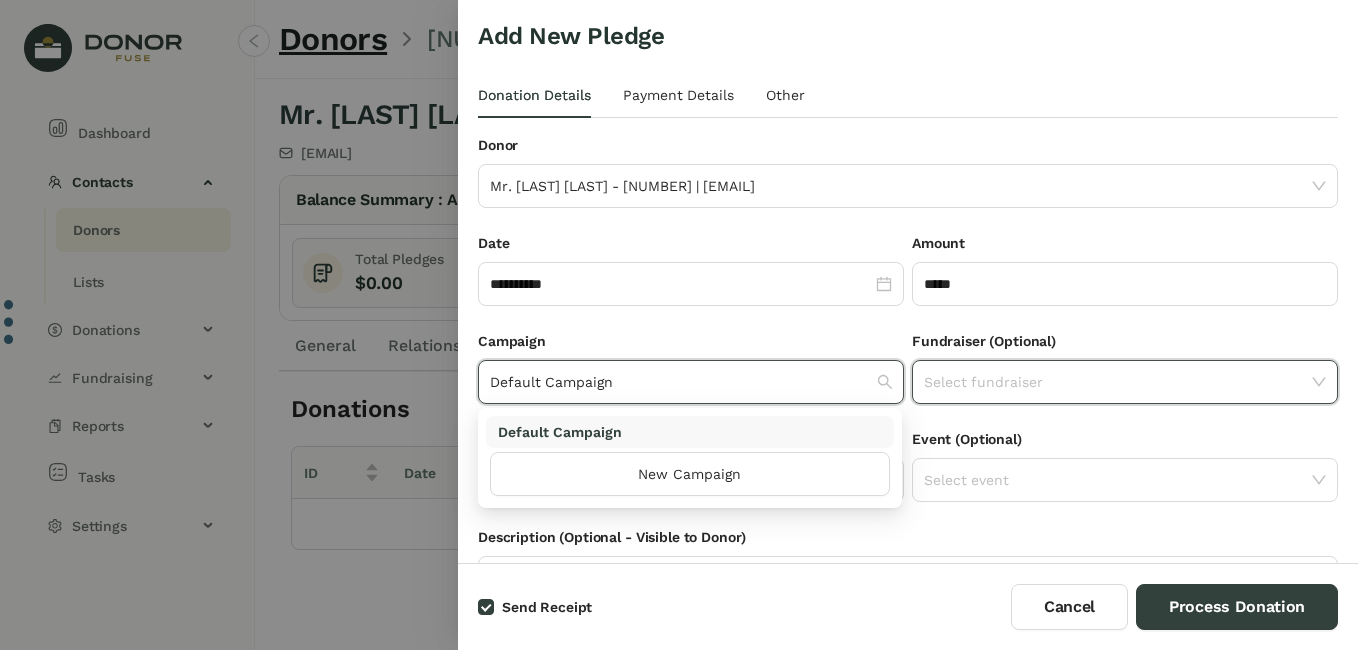 click at bounding box center (1118, 382) 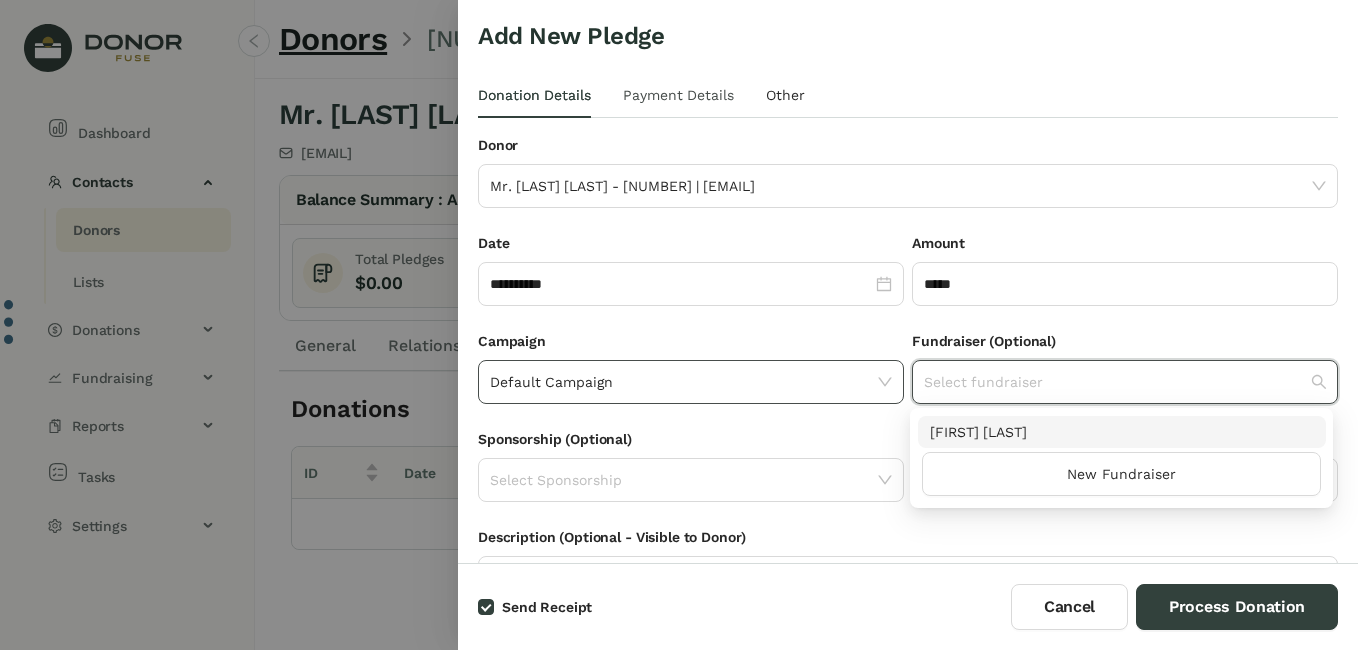click on "Payment Details" at bounding box center (678, 95) 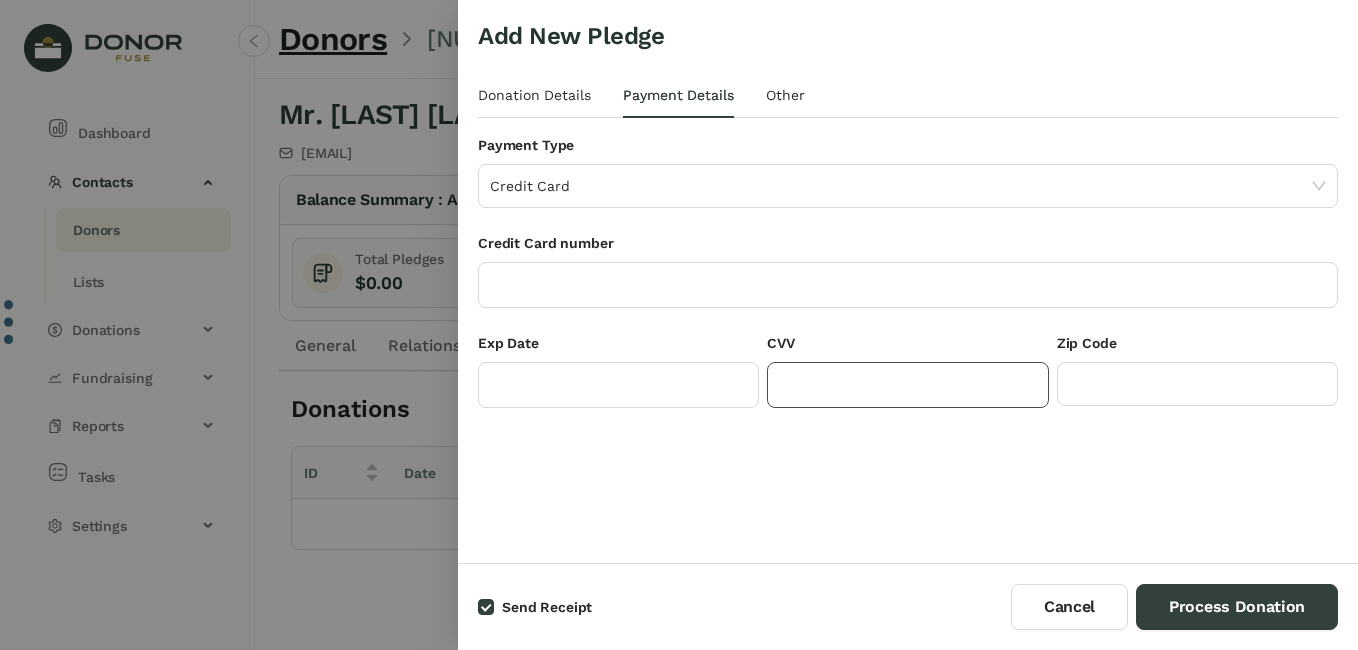click at bounding box center (907, 385) 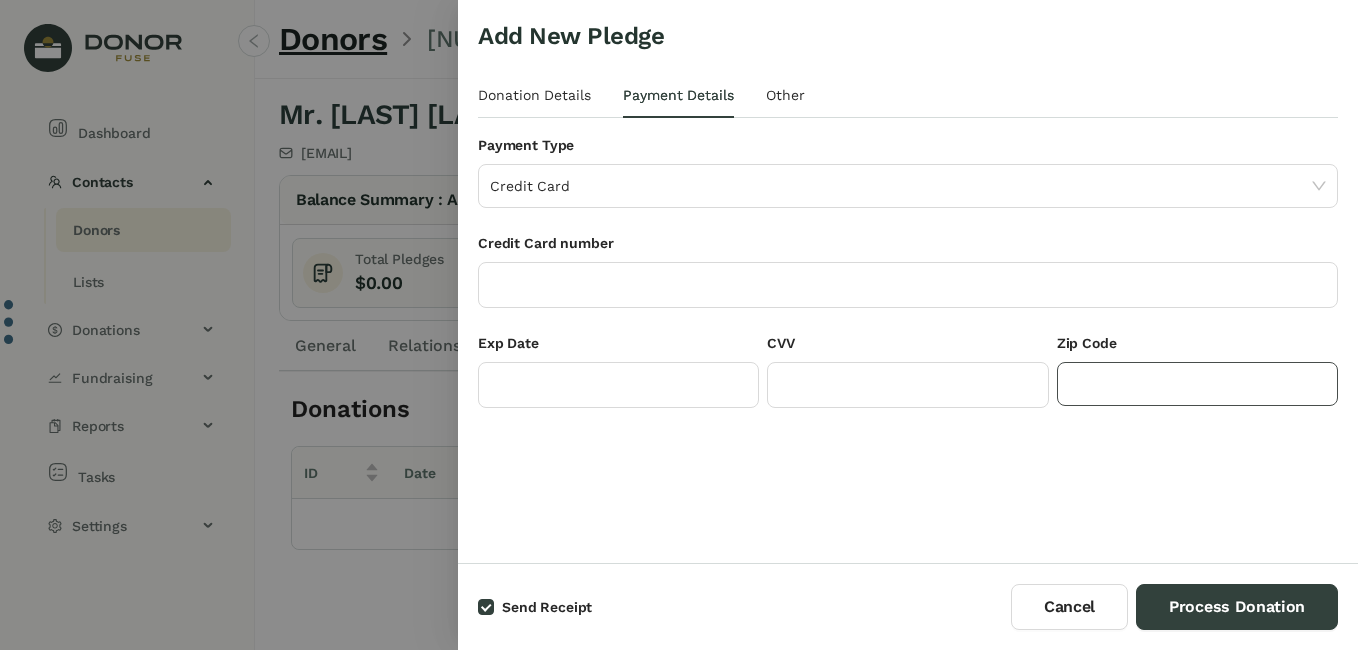 click at bounding box center [1197, 384] 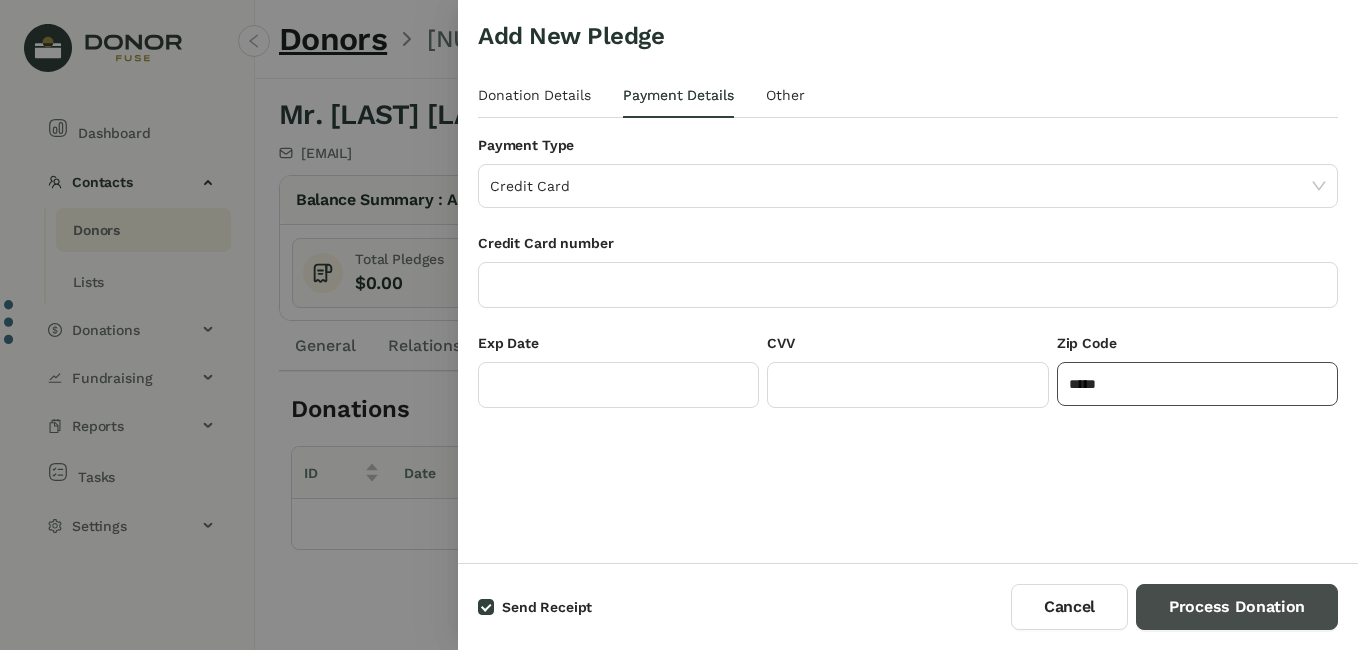 type on "*****" 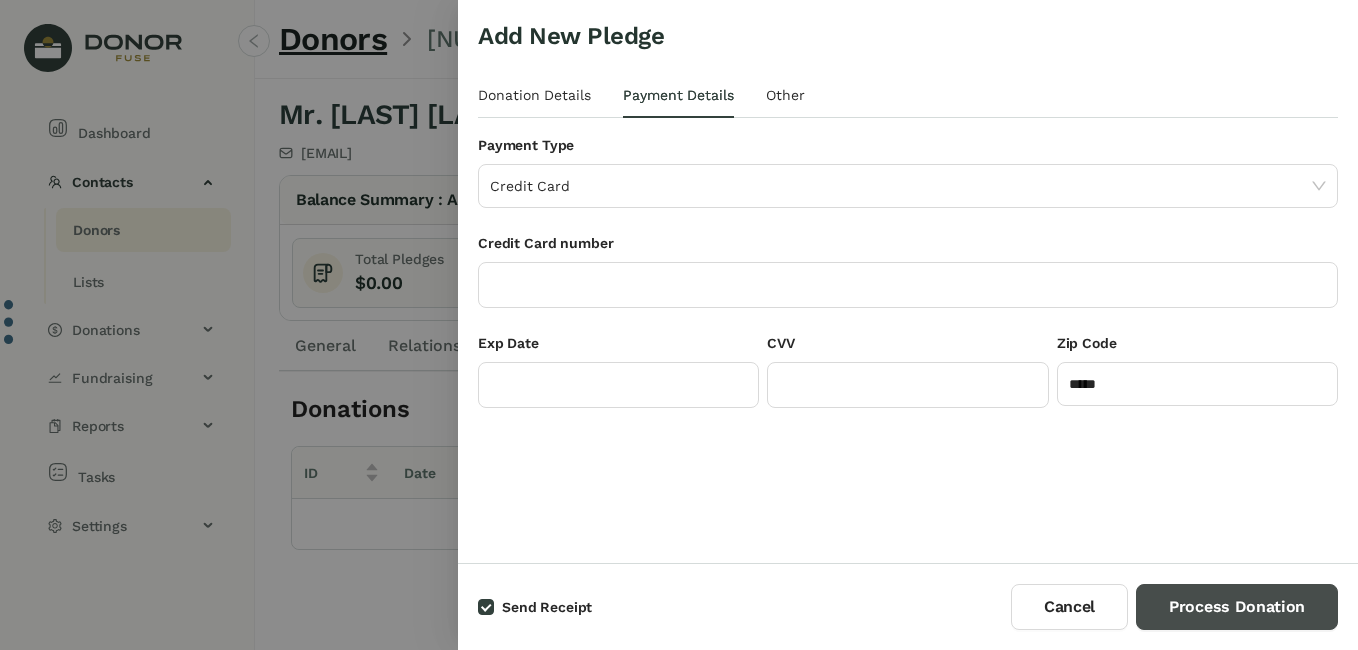 click on "Process Donation" at bounding box center [1237, 607] 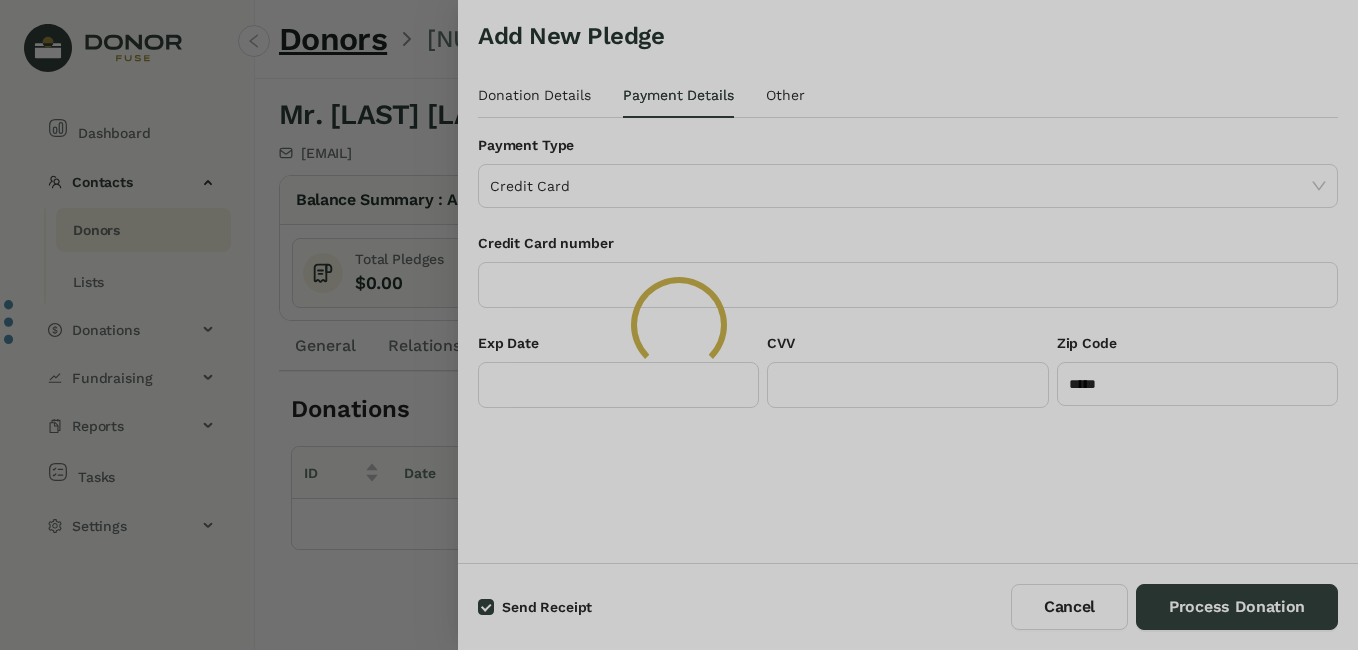 click at bounding box center [679, 325] 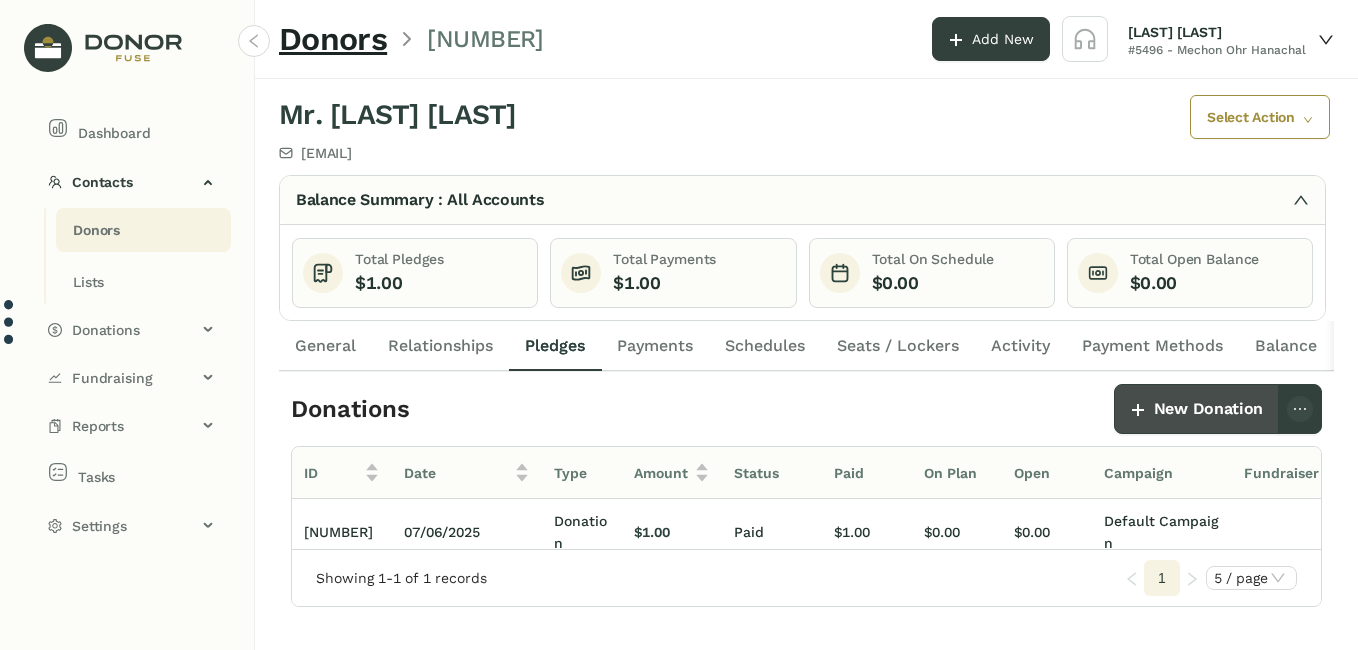 scroll, scrollTop: 0, scrollLeft: 0, axis: both 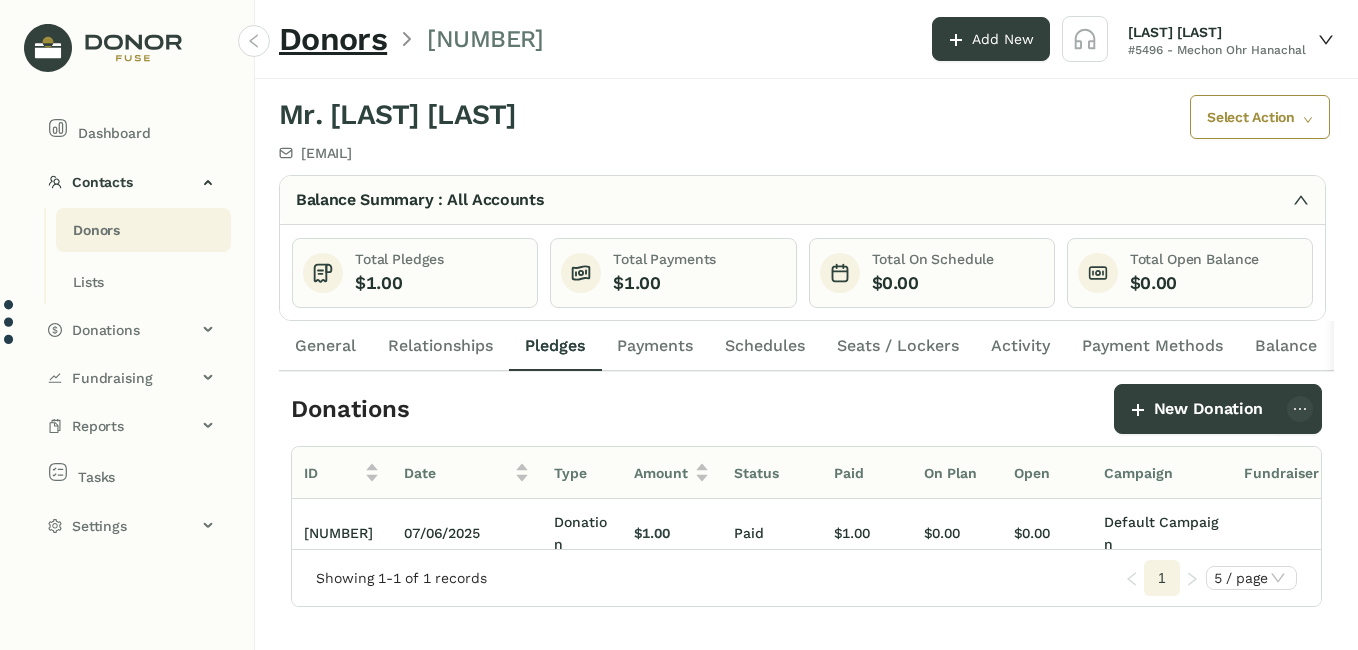 click on "Payments" at bounding box center (325, 346) 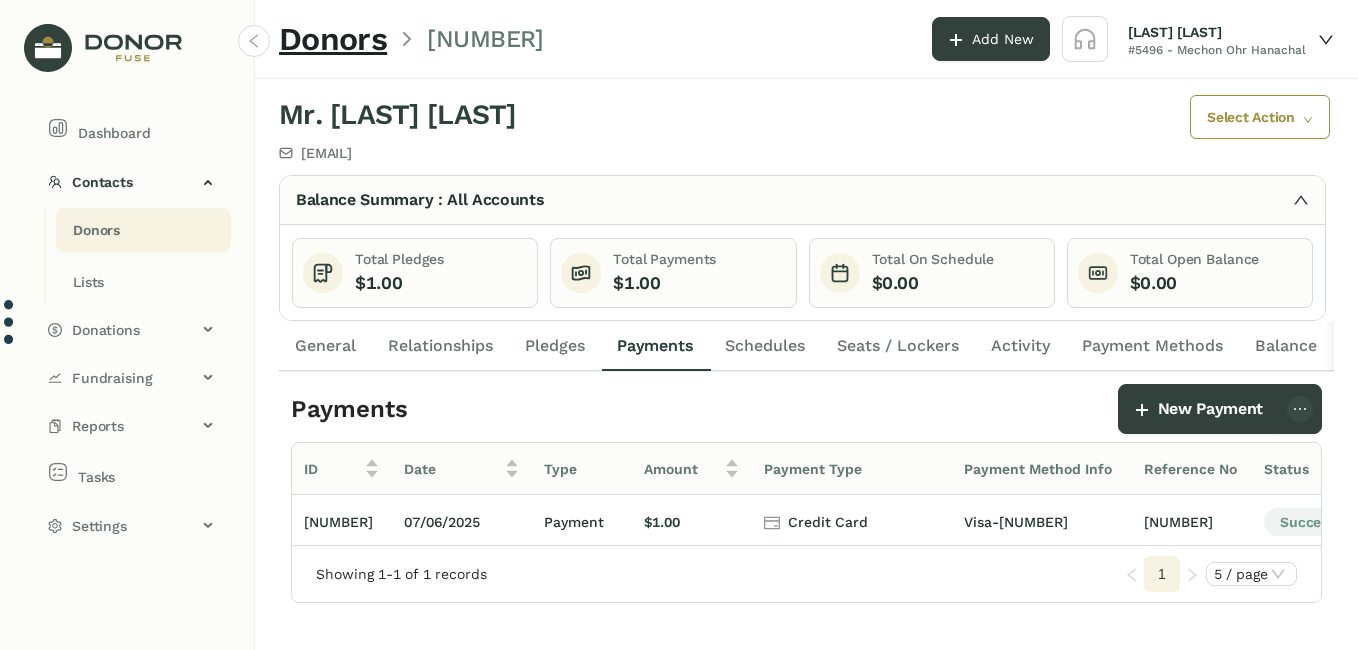 click on "Seats / Lockers" at bounding box center (898, 346) 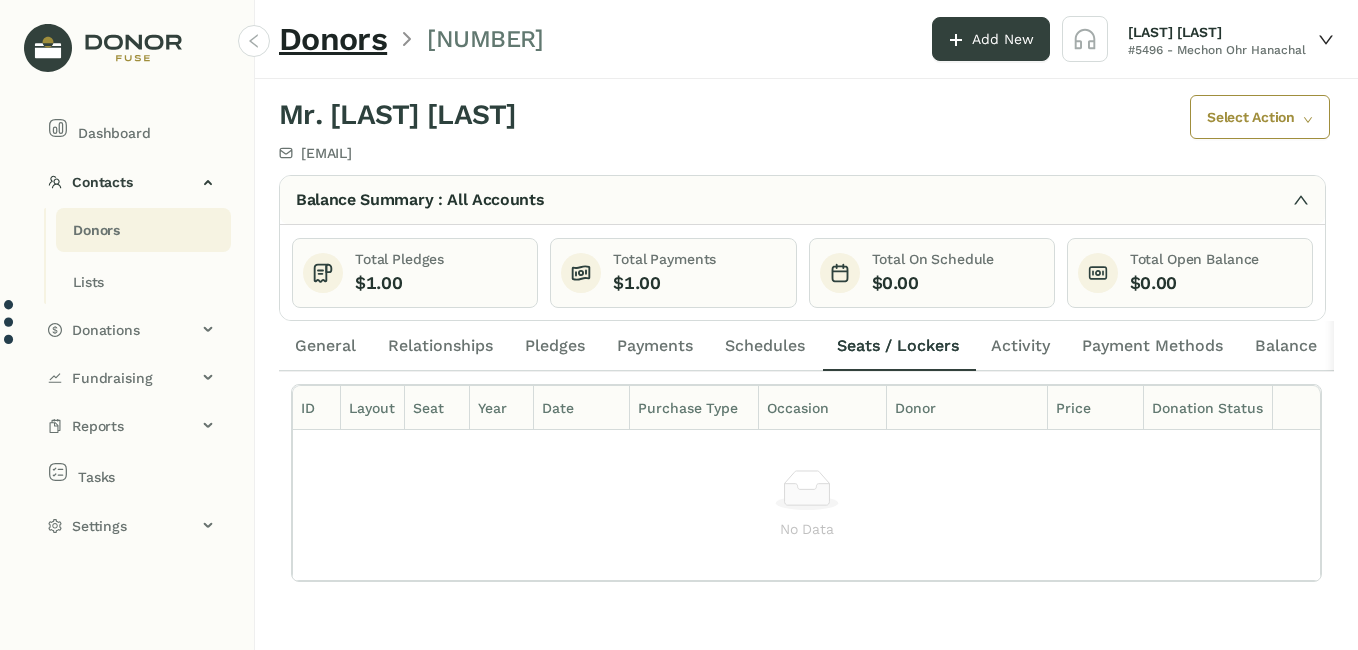 click on "Schedules" at bounding box center [325, 346] 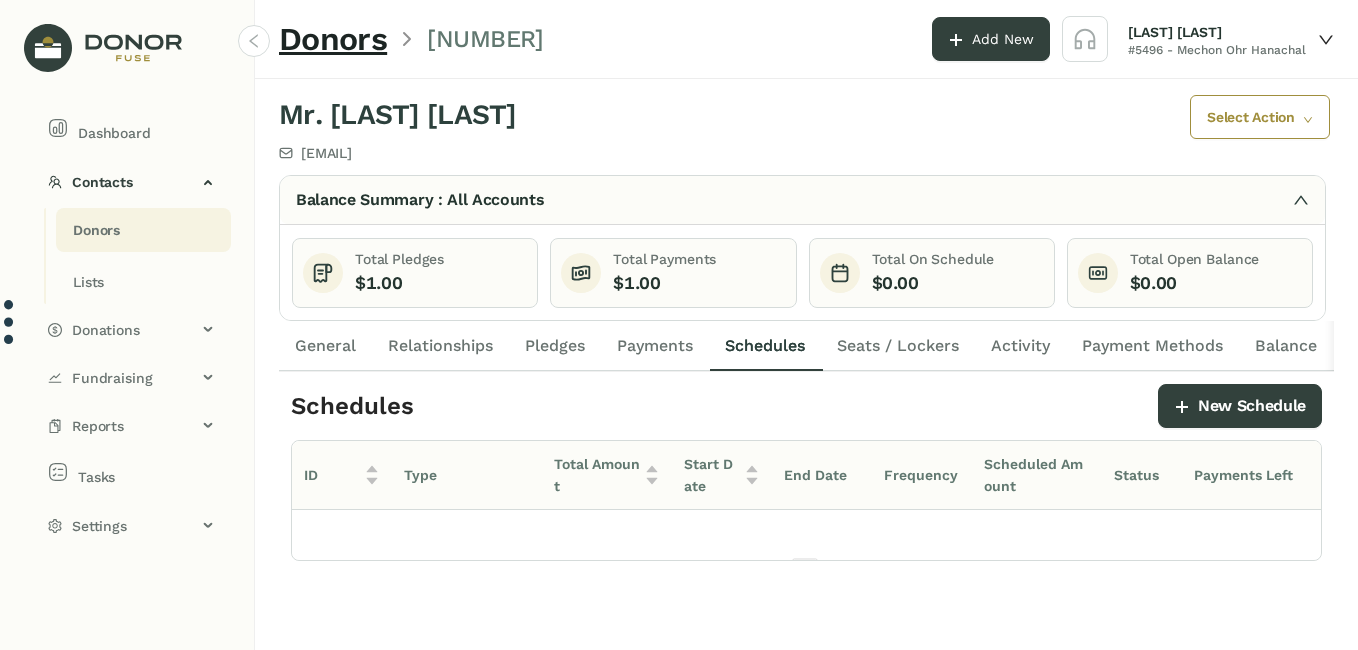 click on "Pledges" at bounding box center (555, 346) 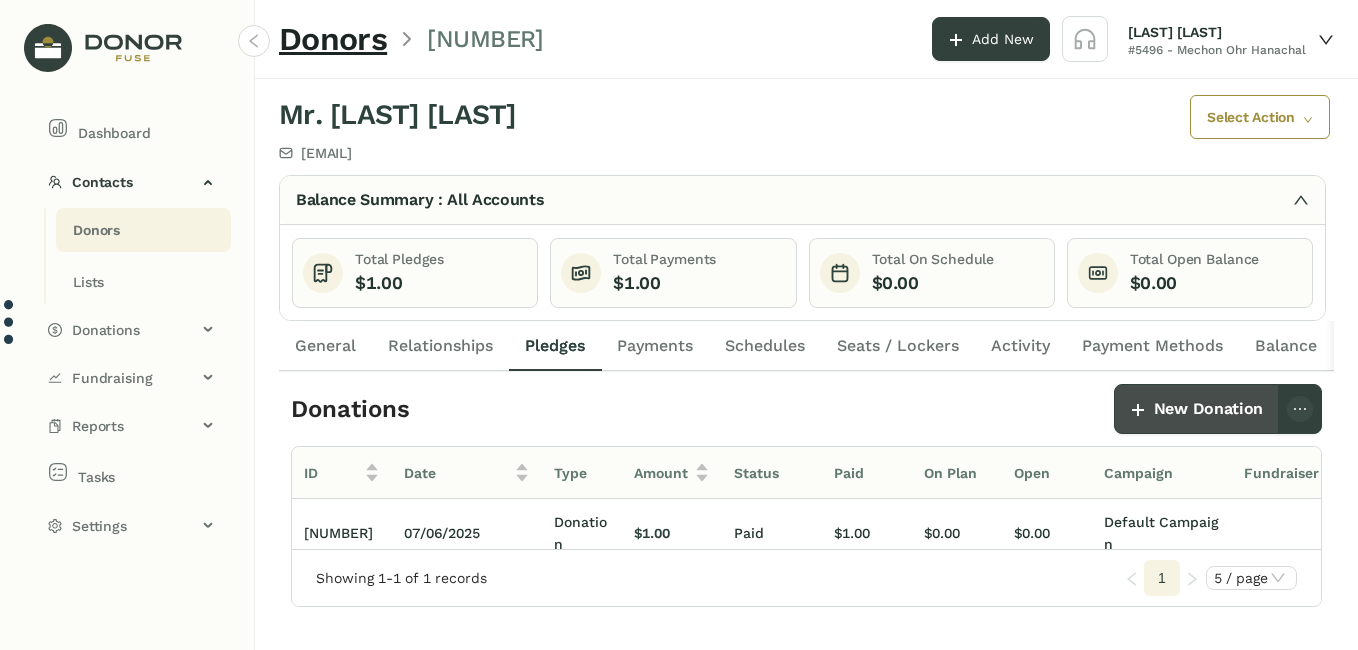 click on "New Donation" at bounding box center [1208, 409] 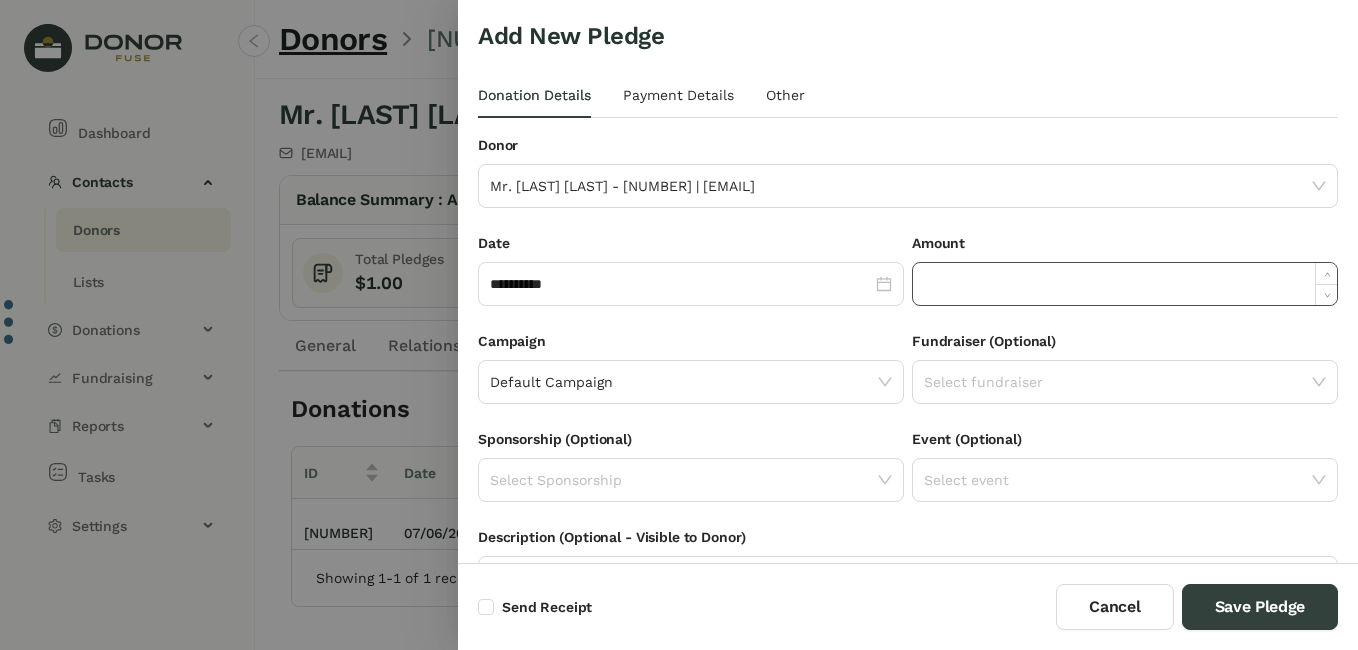 click at bounding box center [1125, 284] 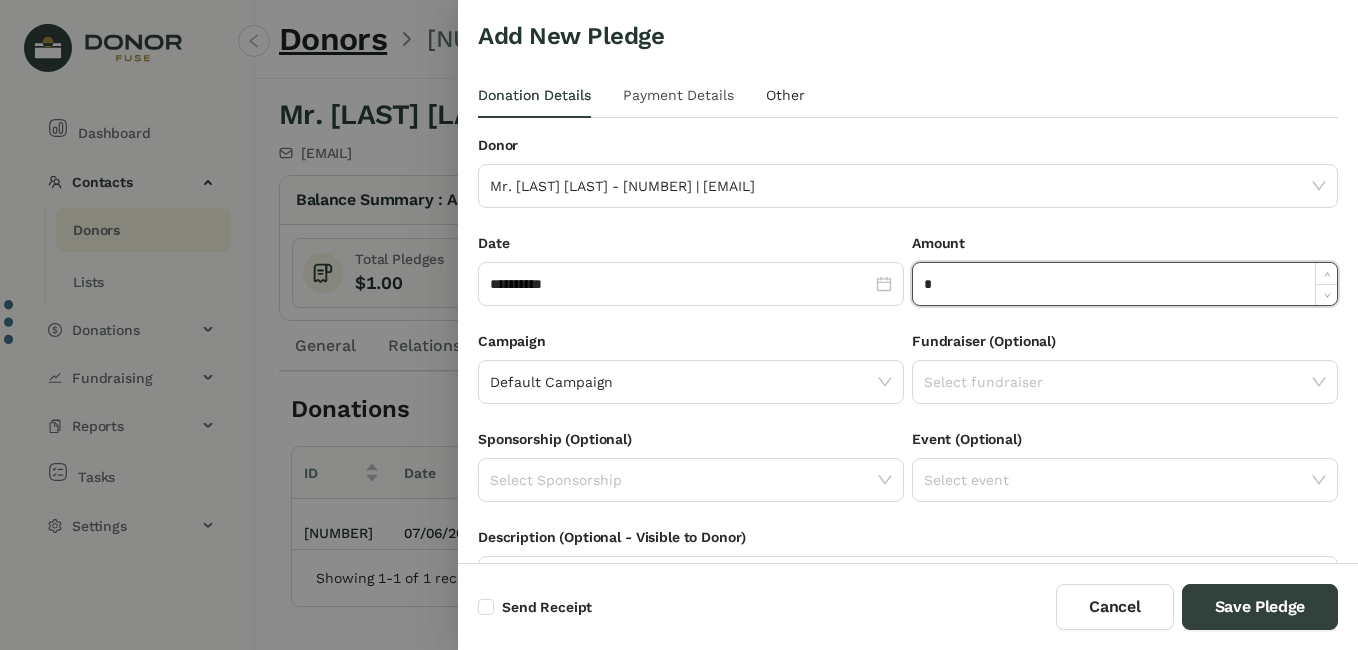 type on "*" 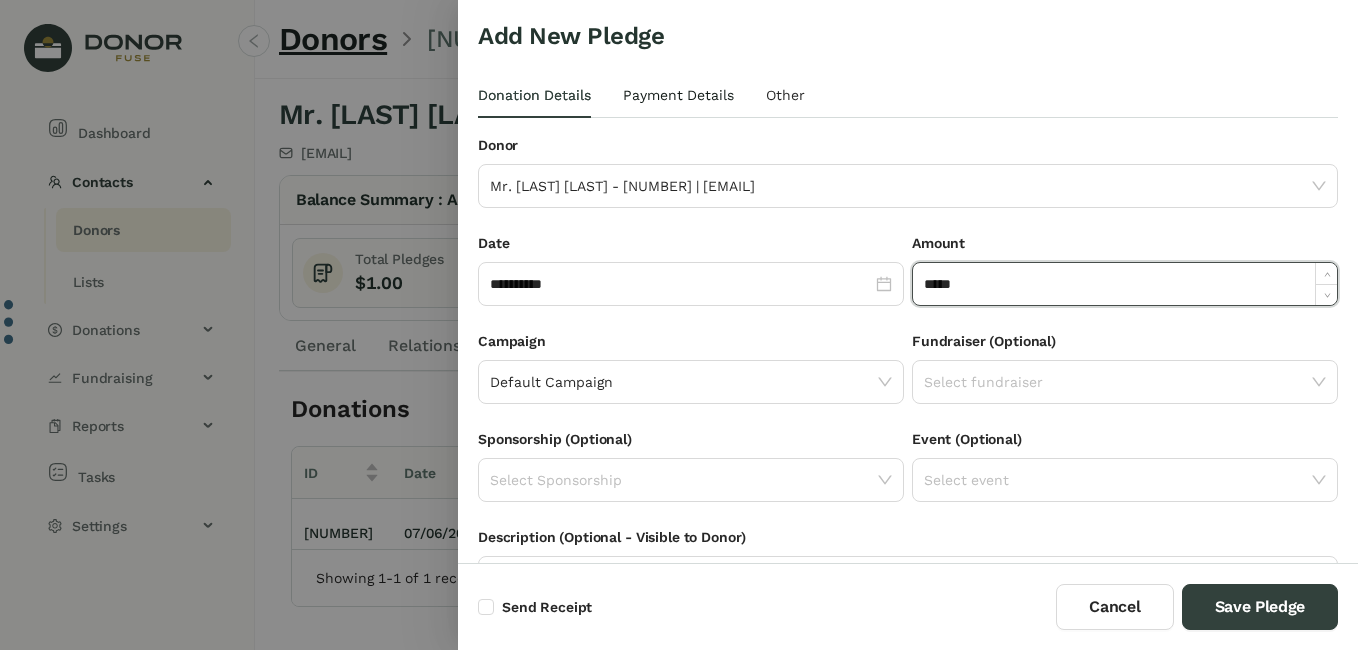 click on "Payment Details" at bounding box center [534, 95] 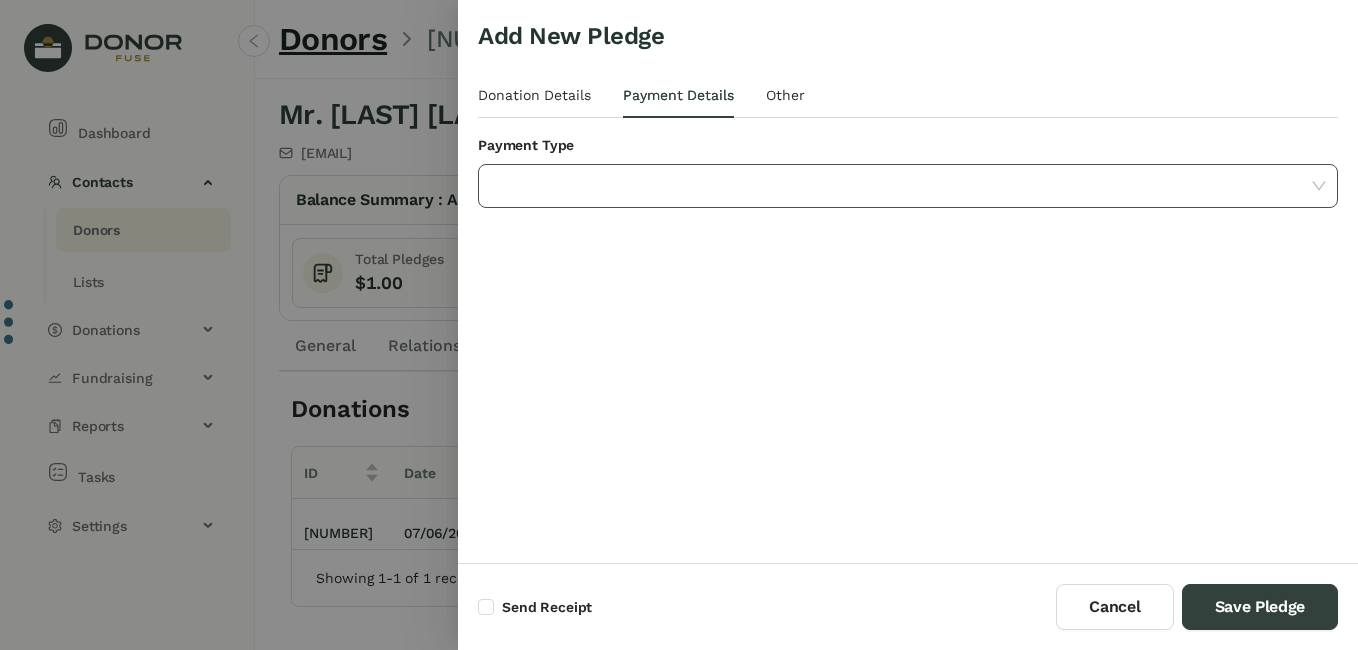 click at bounding box center (901, 186) 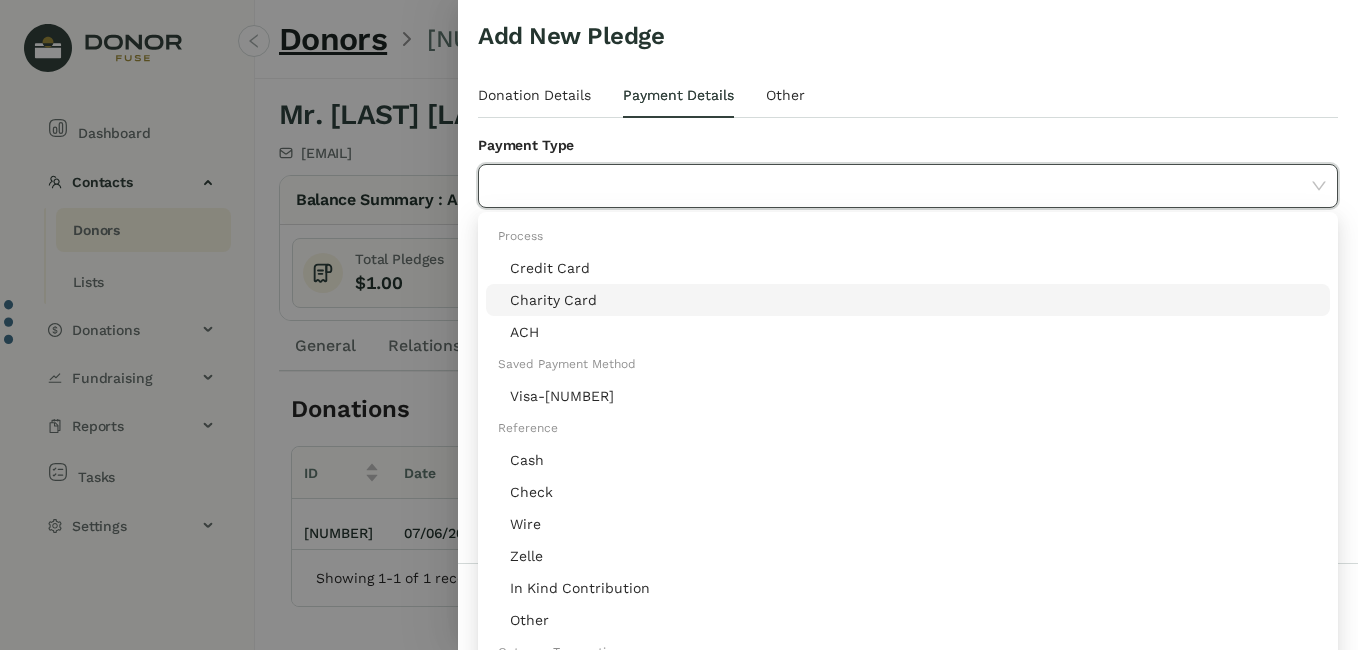 click on "Charity Card" at bounding box center [914, 300] 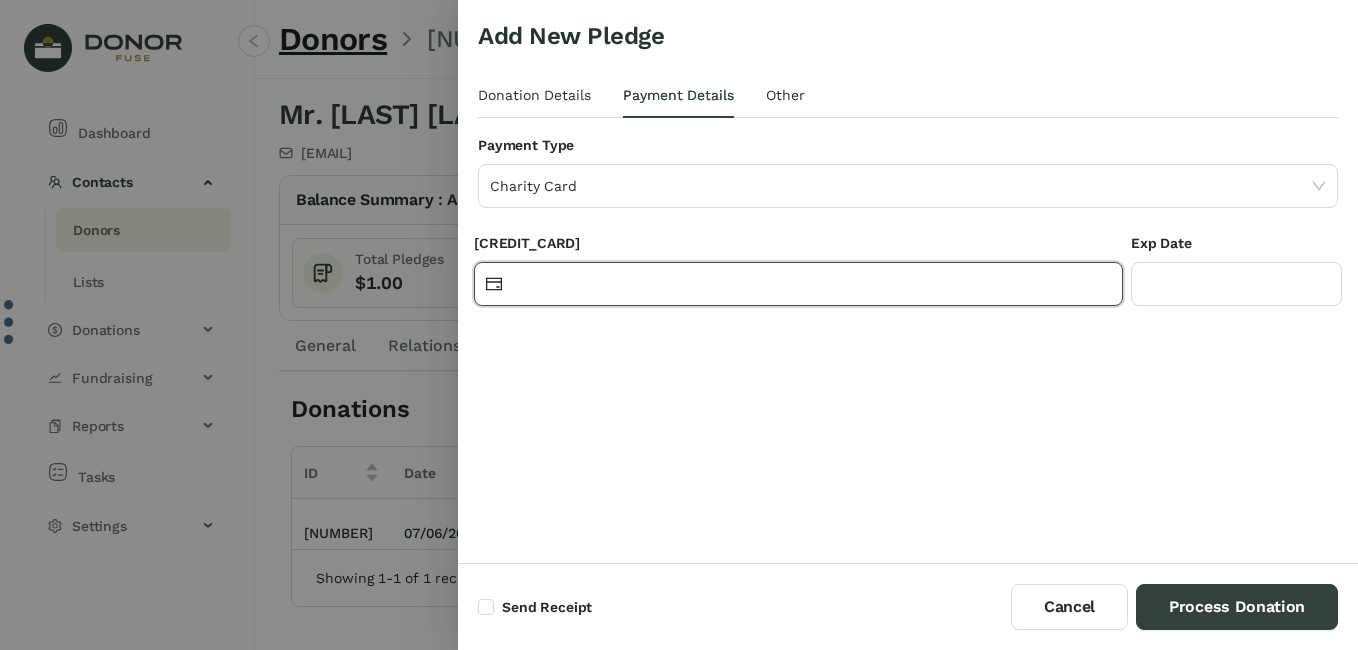 click at bounding box center (808, 284) 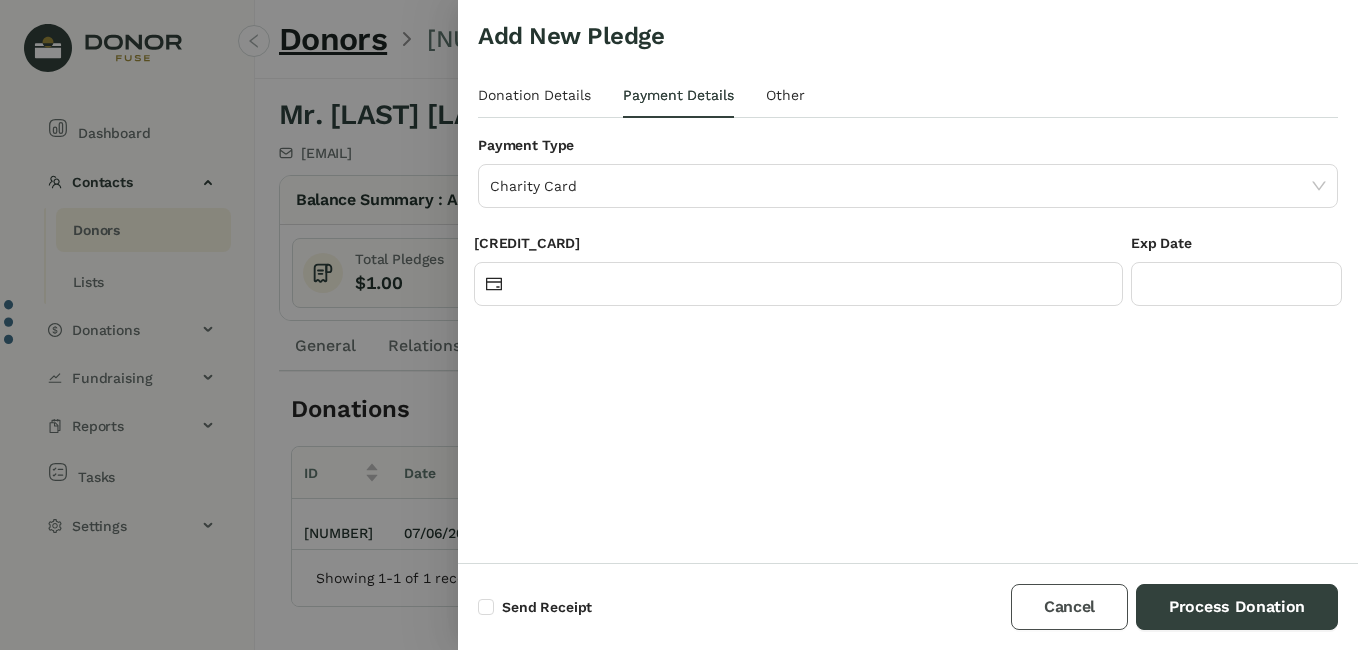 click on "Cancel" at bounding box center (1069, 607) 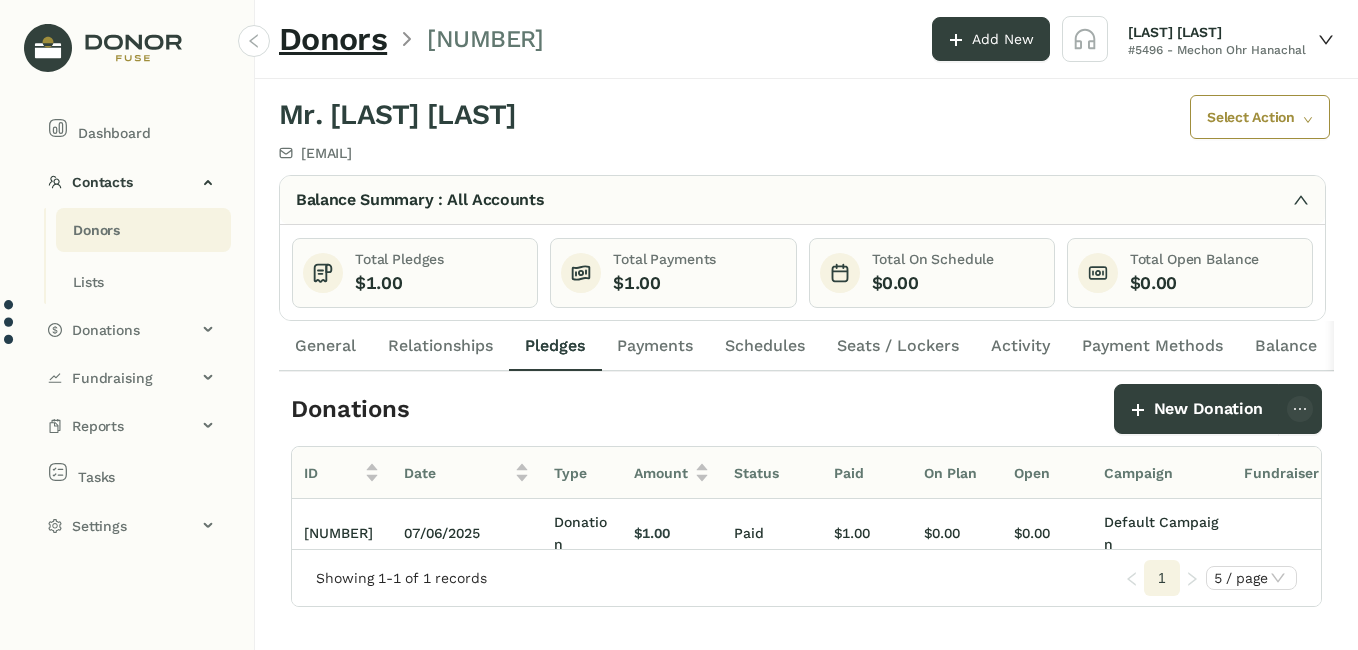 click on "Mr. [LAST] [LAST] [EMAIL] Select Action Balance Summary : All Accounts Total Pledges $1.00 Total Payments $1.00 Total On Schedule $0.00 Total Open Balance $0.00 Totals By Campaign Pledges Created with Highcharts 11.4.8 Chart title Highcharts.com General Relationships Pledges Payments Schedules Seats / Lockers Activity Payment Methods Balance History Donations New Donation ID Date Type Amount Status Paid On Plan Open Campaign Fundraiser Sponsorship Description Notes 1358096 07/06/2025 Donation $1.00 Paid $1.00 $0.00 $0.00 Default Campaign Showing 1-1 of 1 records 1 5 / page" at bounding box center [806, 364] 